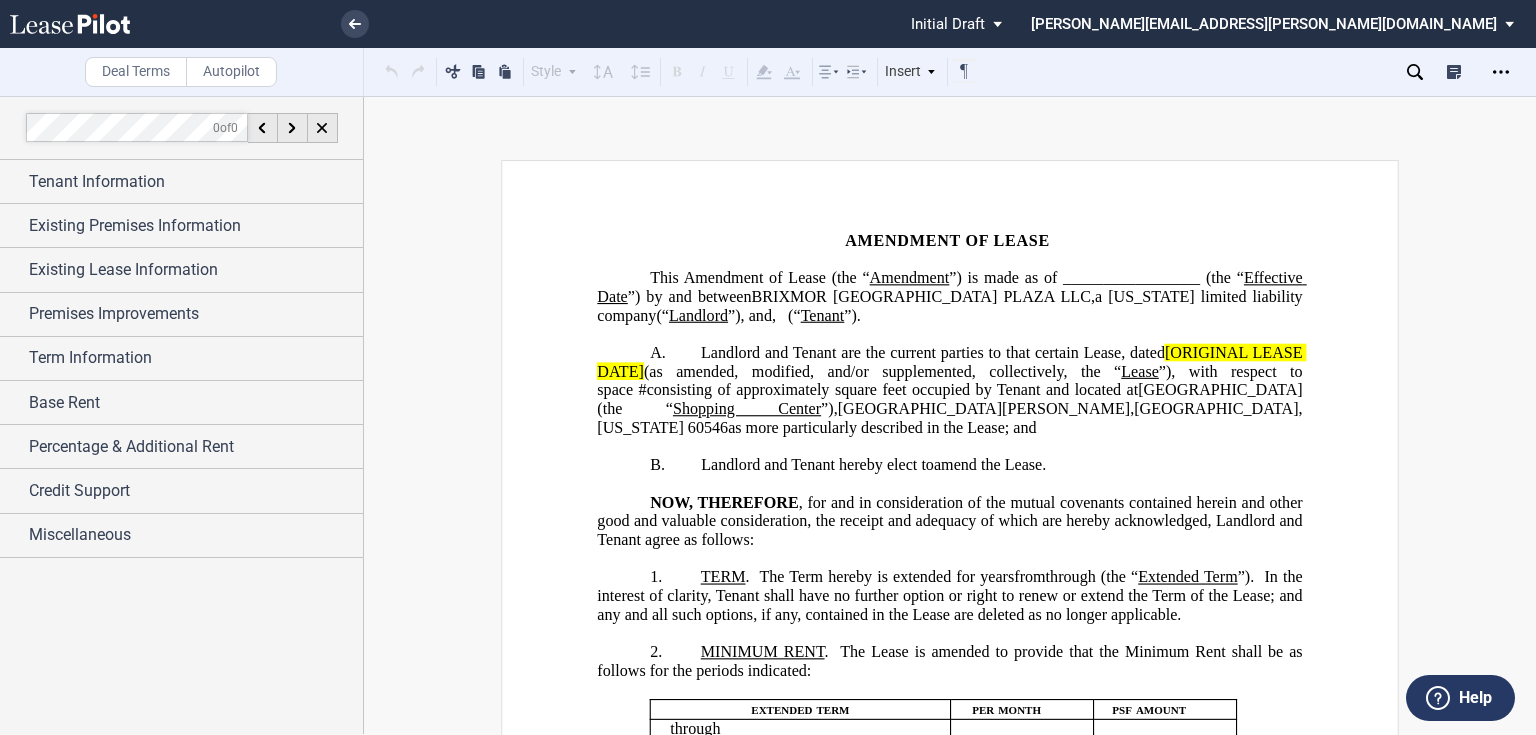 scroll, scrollTop: 0, scrollLeft: 0, axis: both 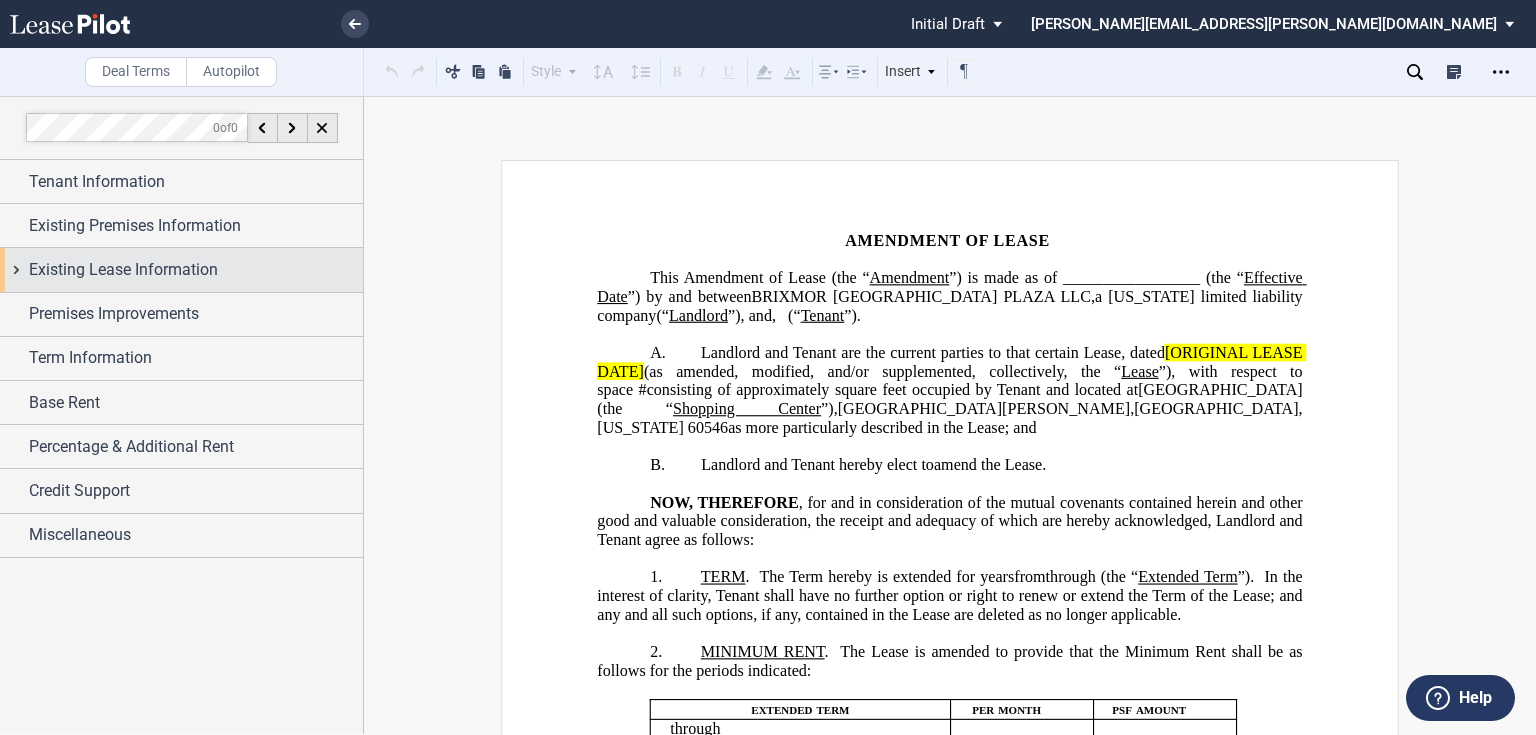 click on "Existing Lease Information" at bounding box center [123, 270] 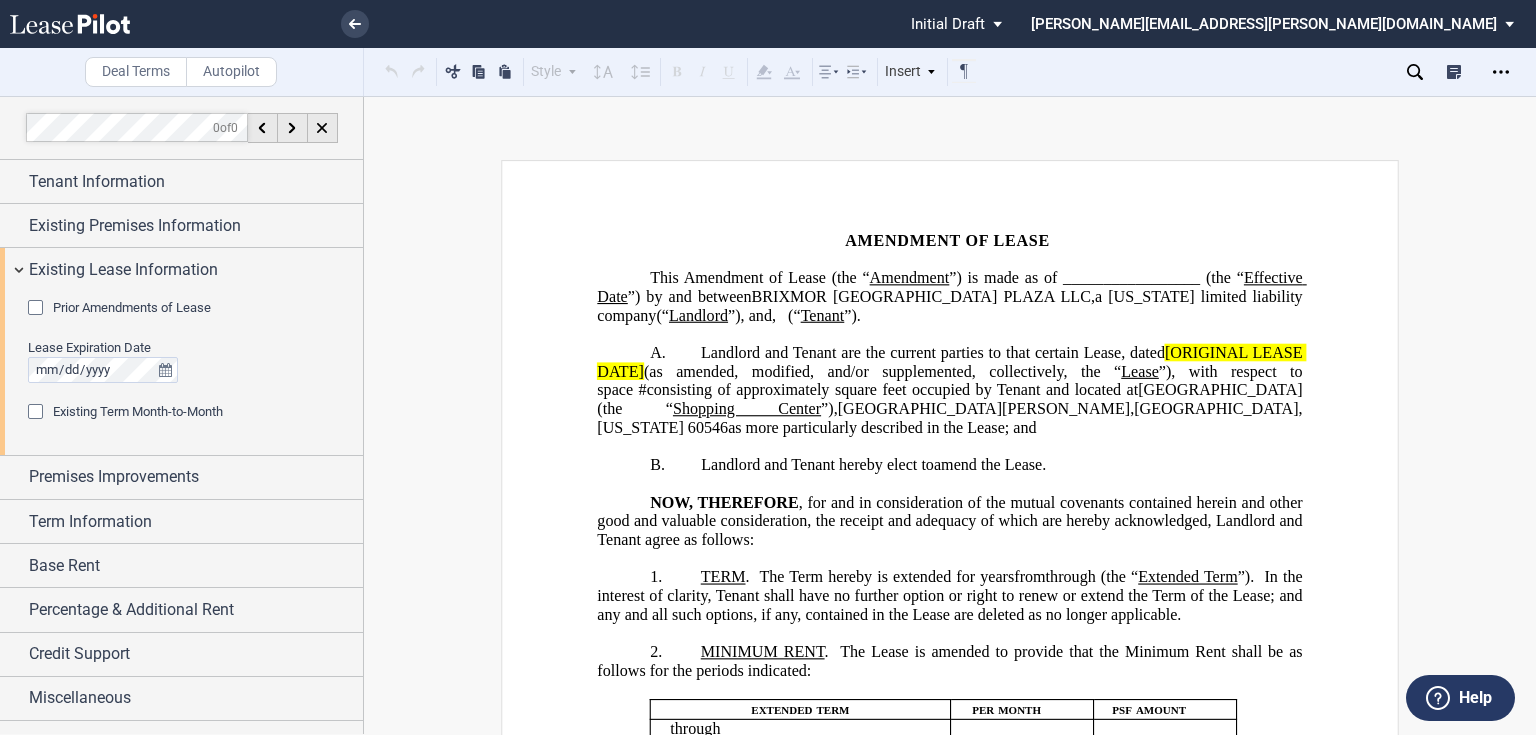 click on "Prior Amendments of Lease" at bounding box center [132, 307] 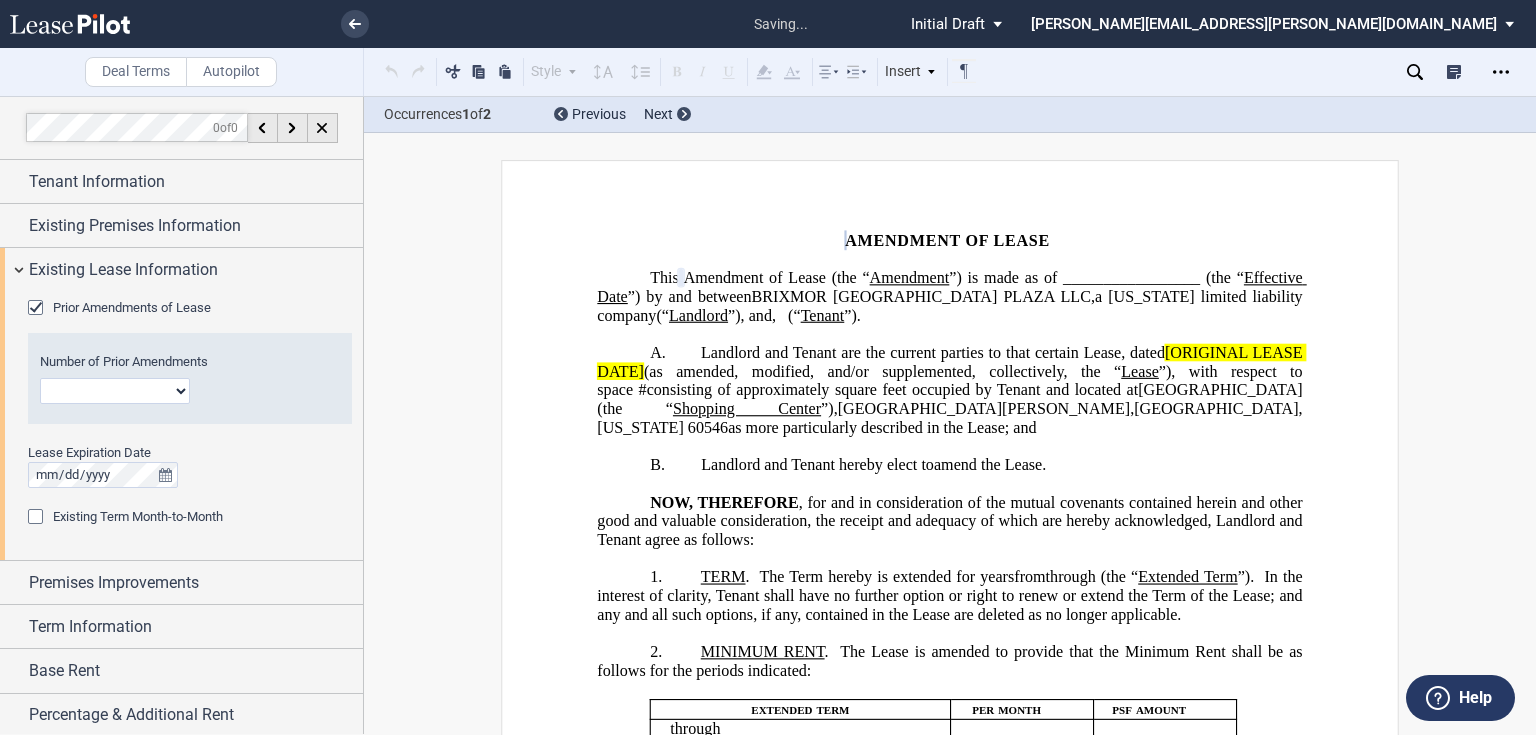 click on "1 2 3 4 5 6 7 8 9 10 11 12" 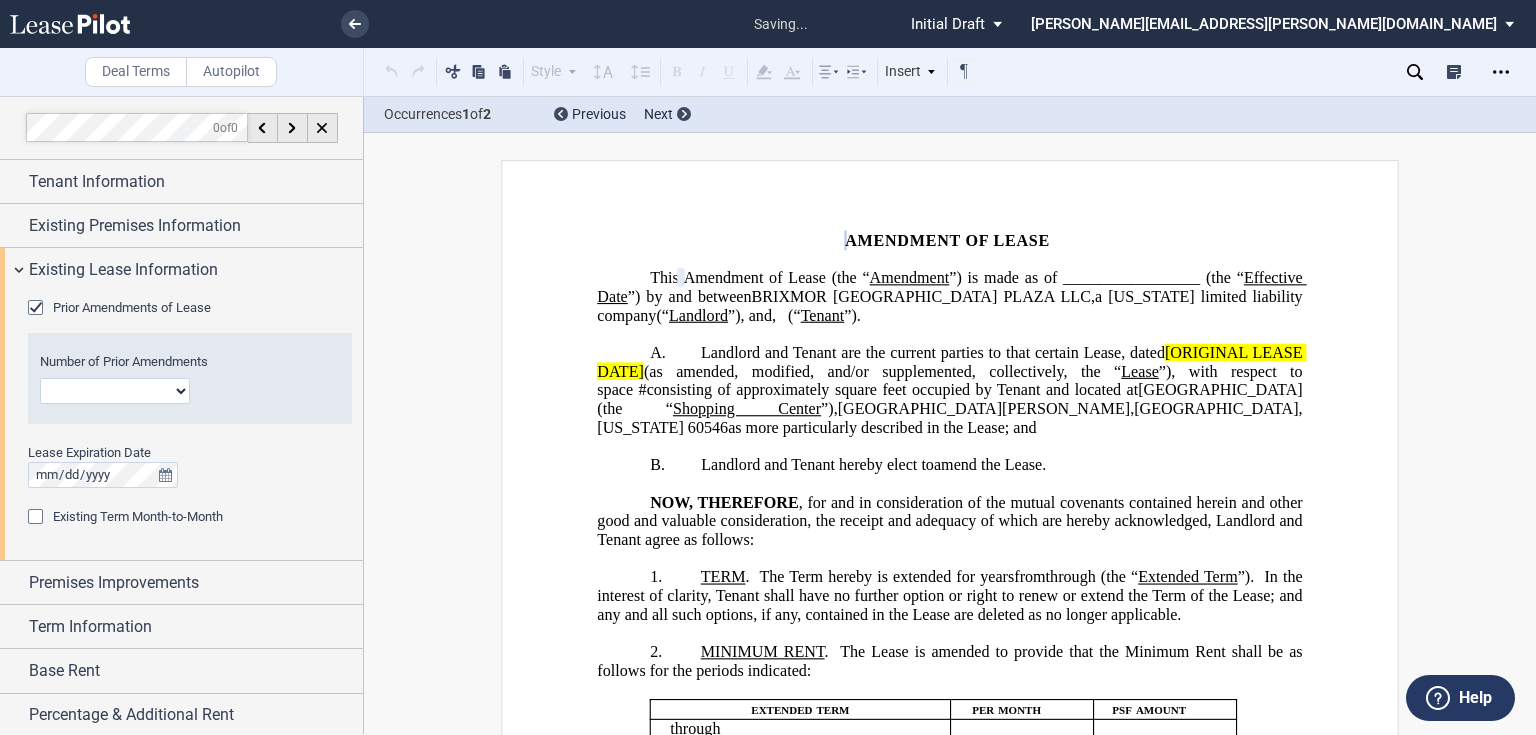 select on "number:5" 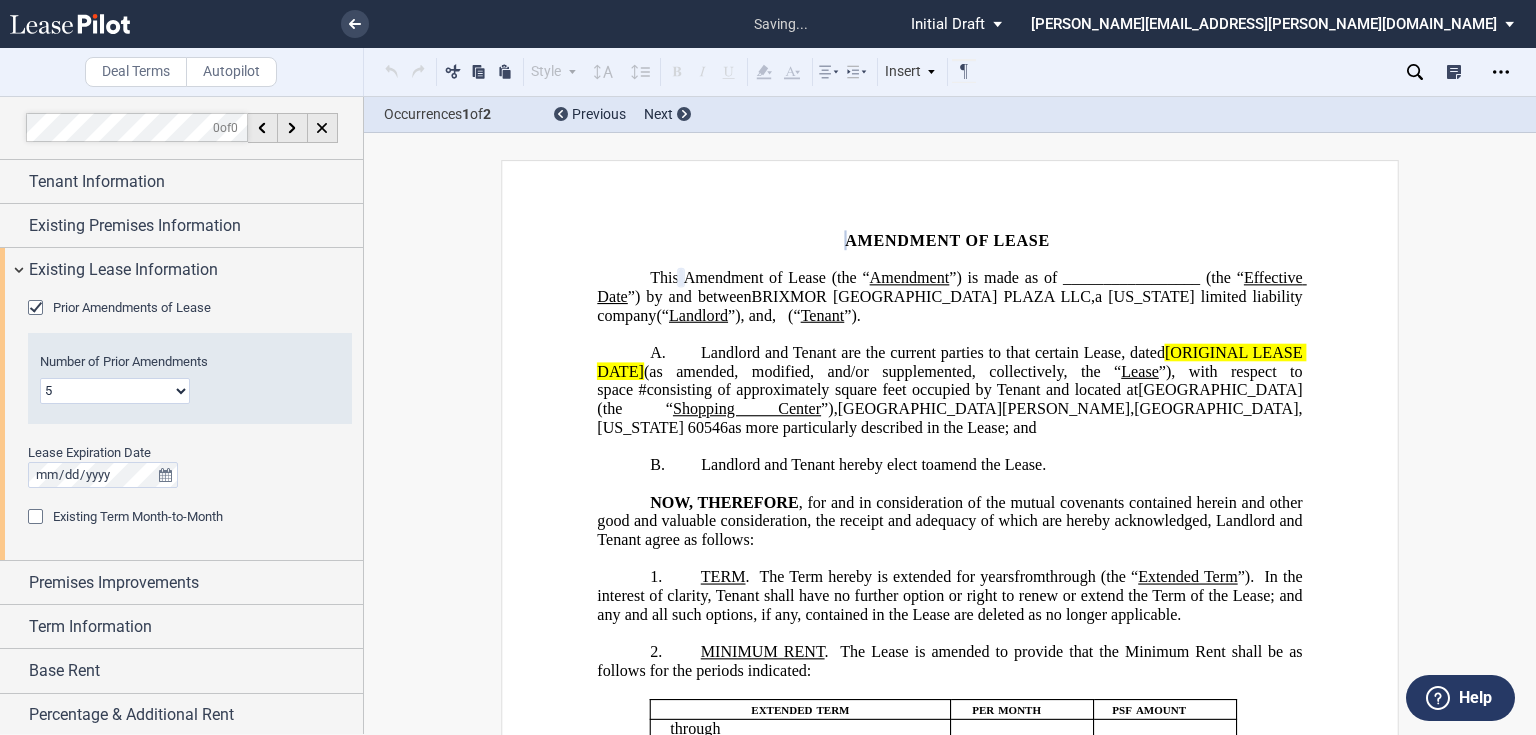 click on "1 2 3 4 5 6 7 8 9 10 11 12" 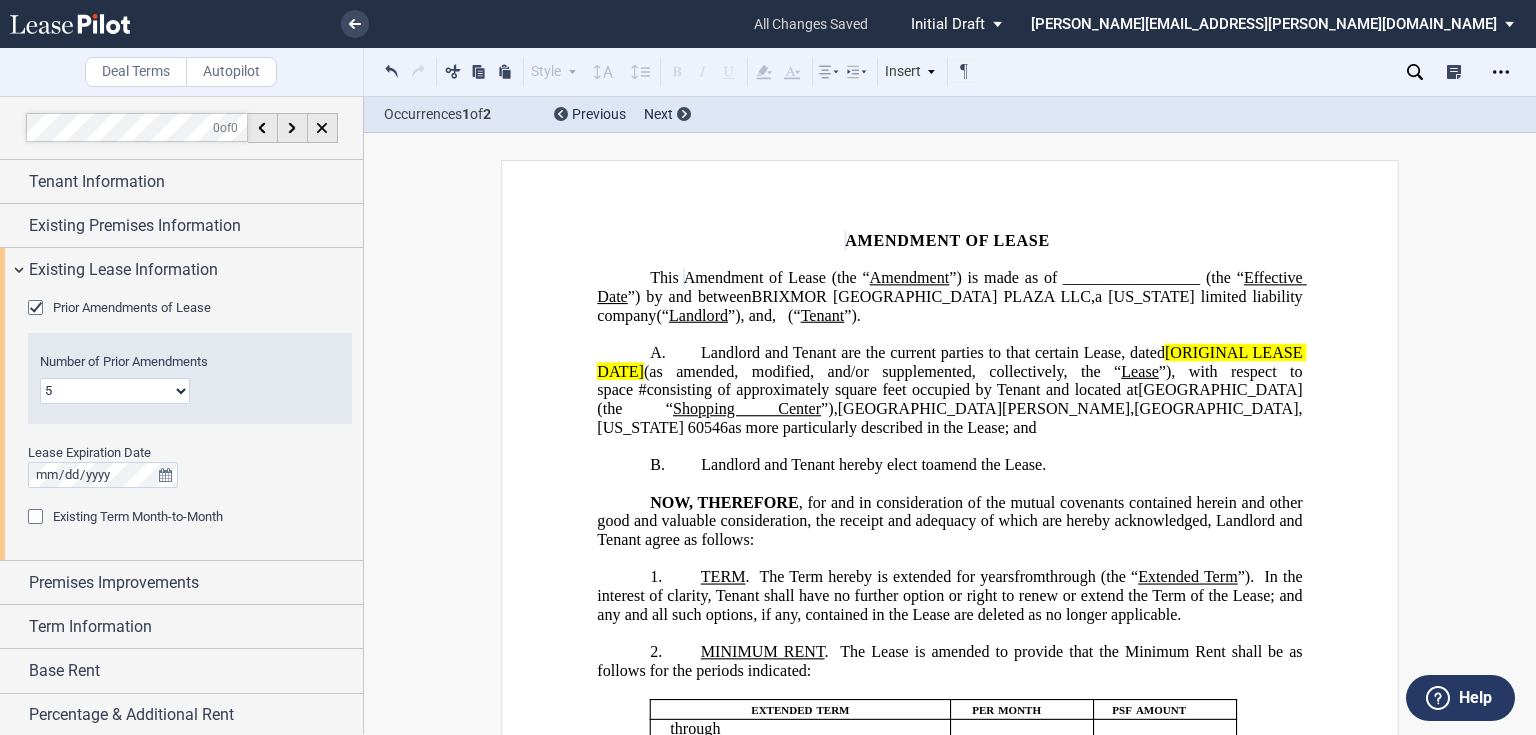 drag, startPoint x: 1177, startPoint y: 372, endPoint x: 1210, endPoint y: 360, distance: 35.1141 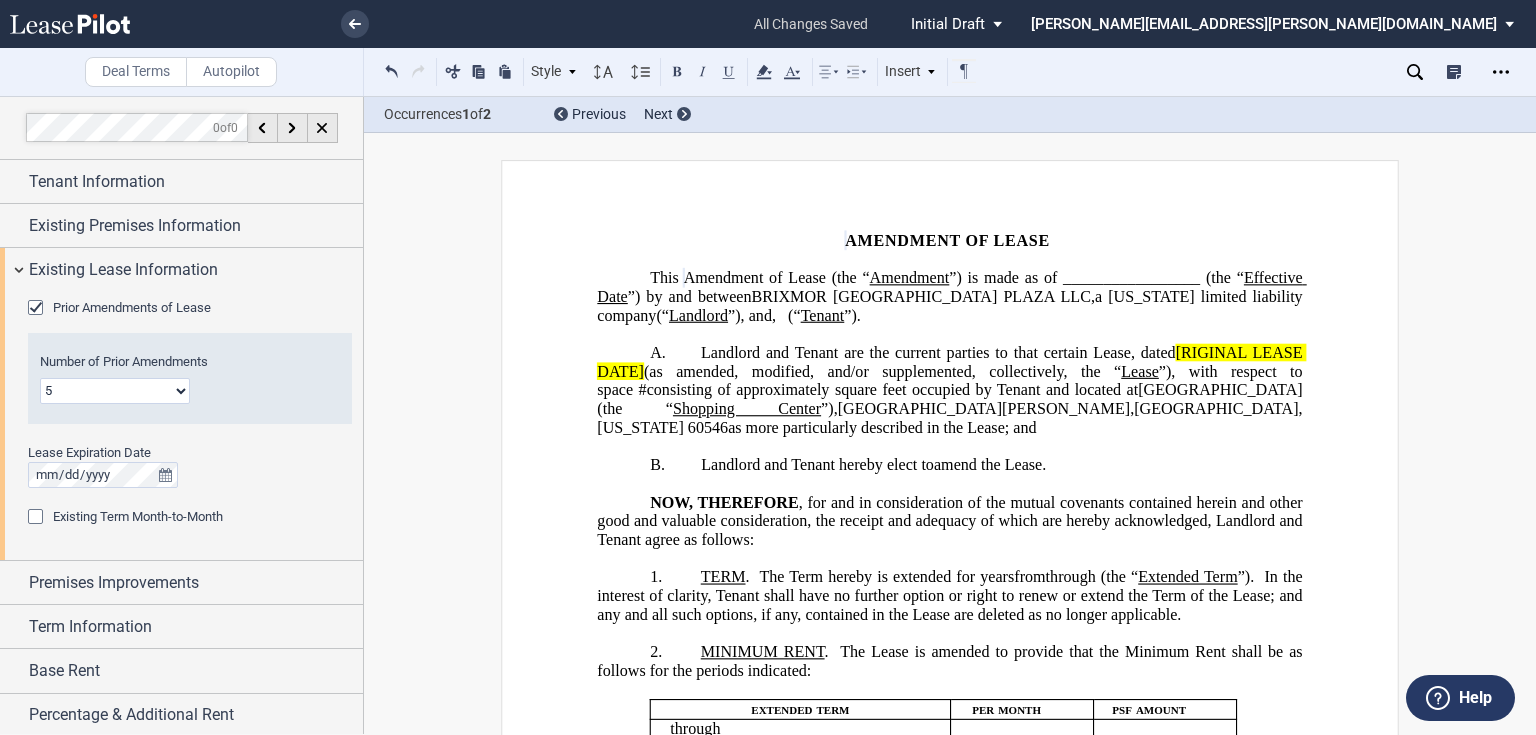 type 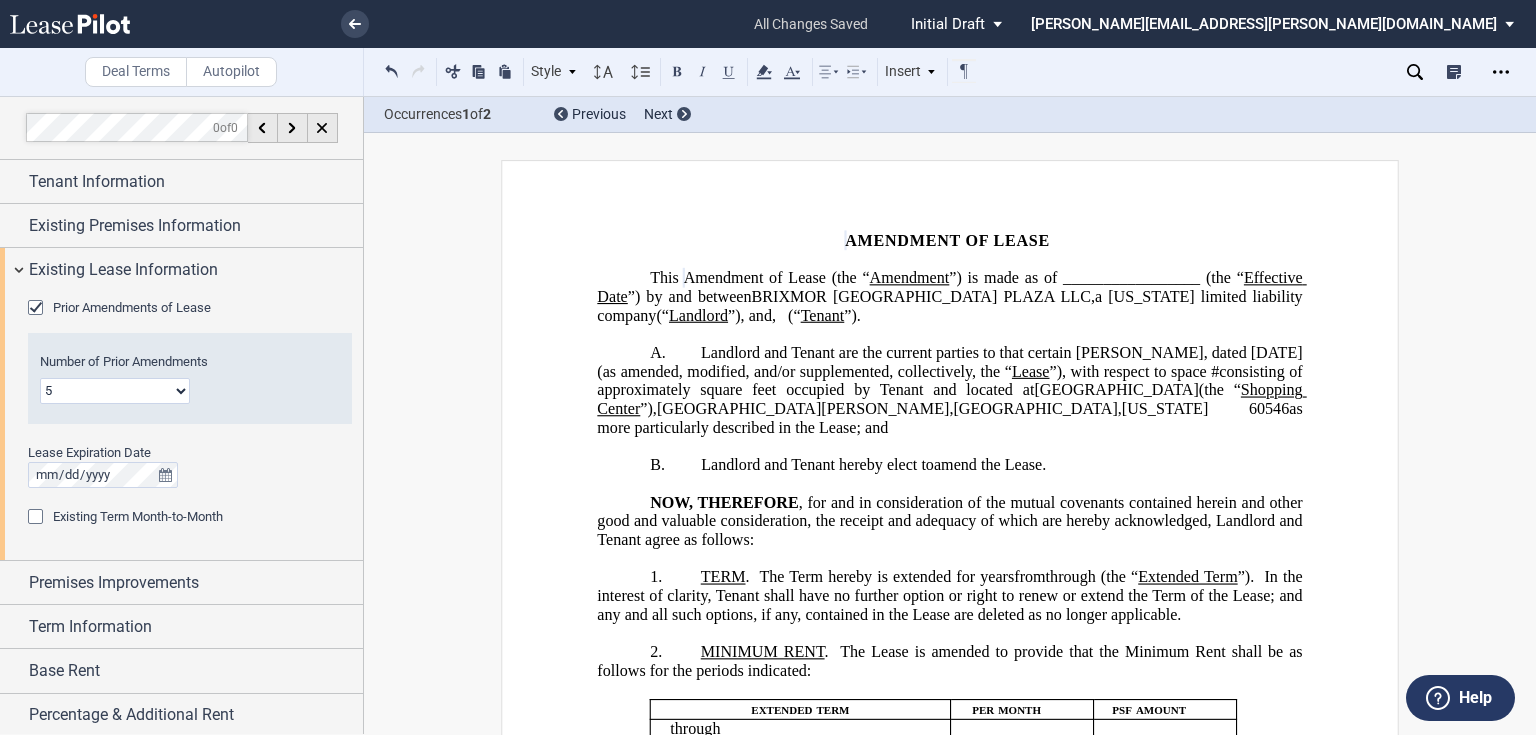 click on "[GEOGRAPHIC_DATA][PERSON_NAME]" 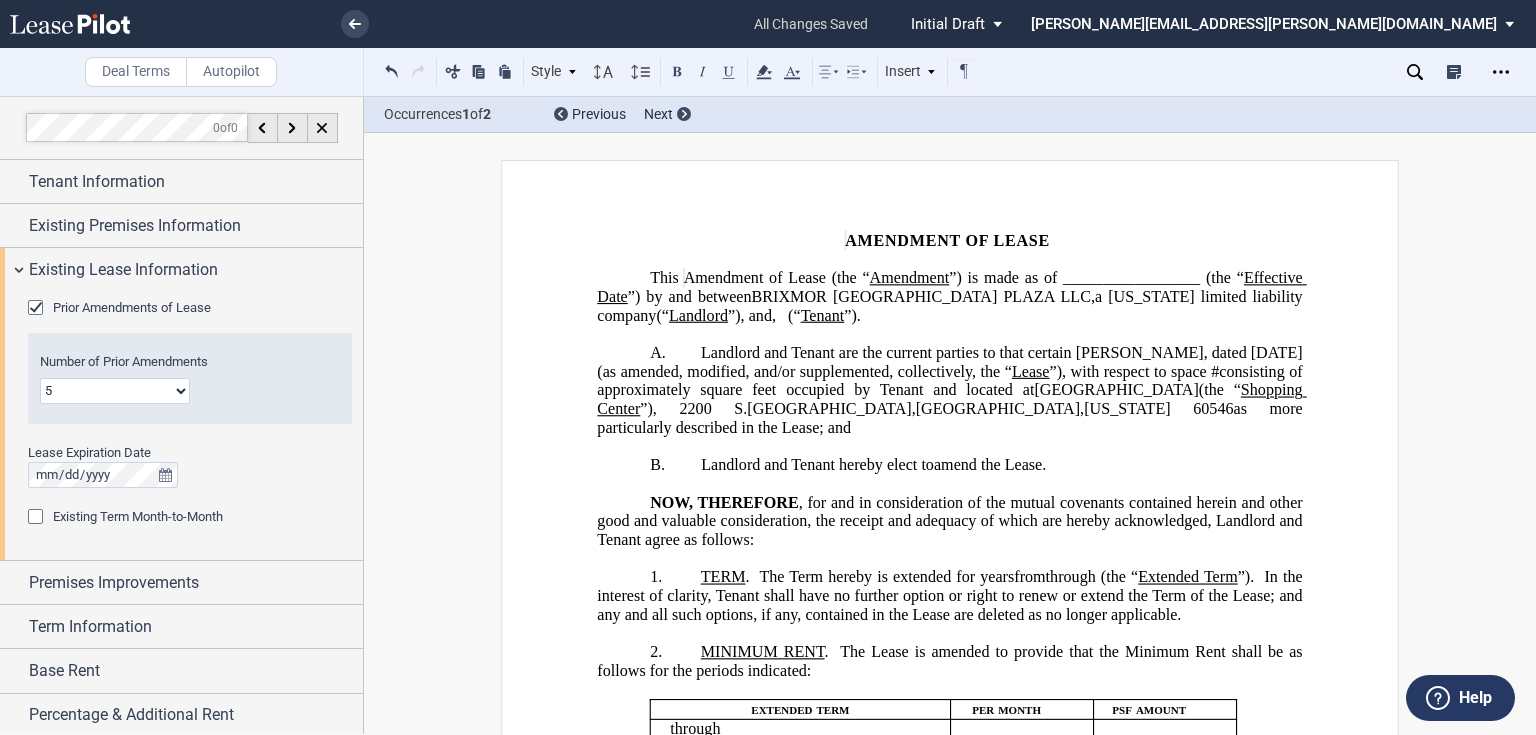 click on "square feet occupied by Tenant and located at" 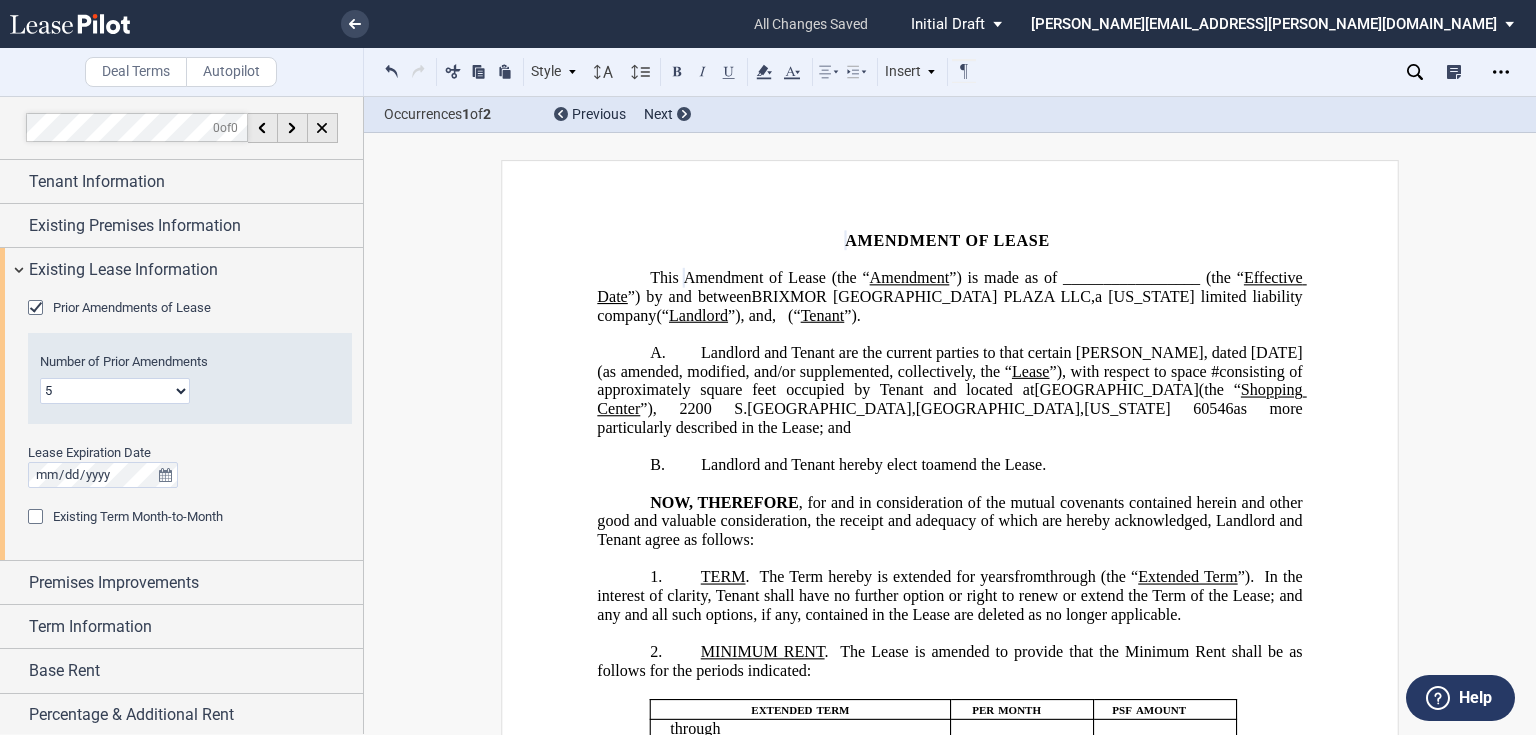 click on "amend the Lease." 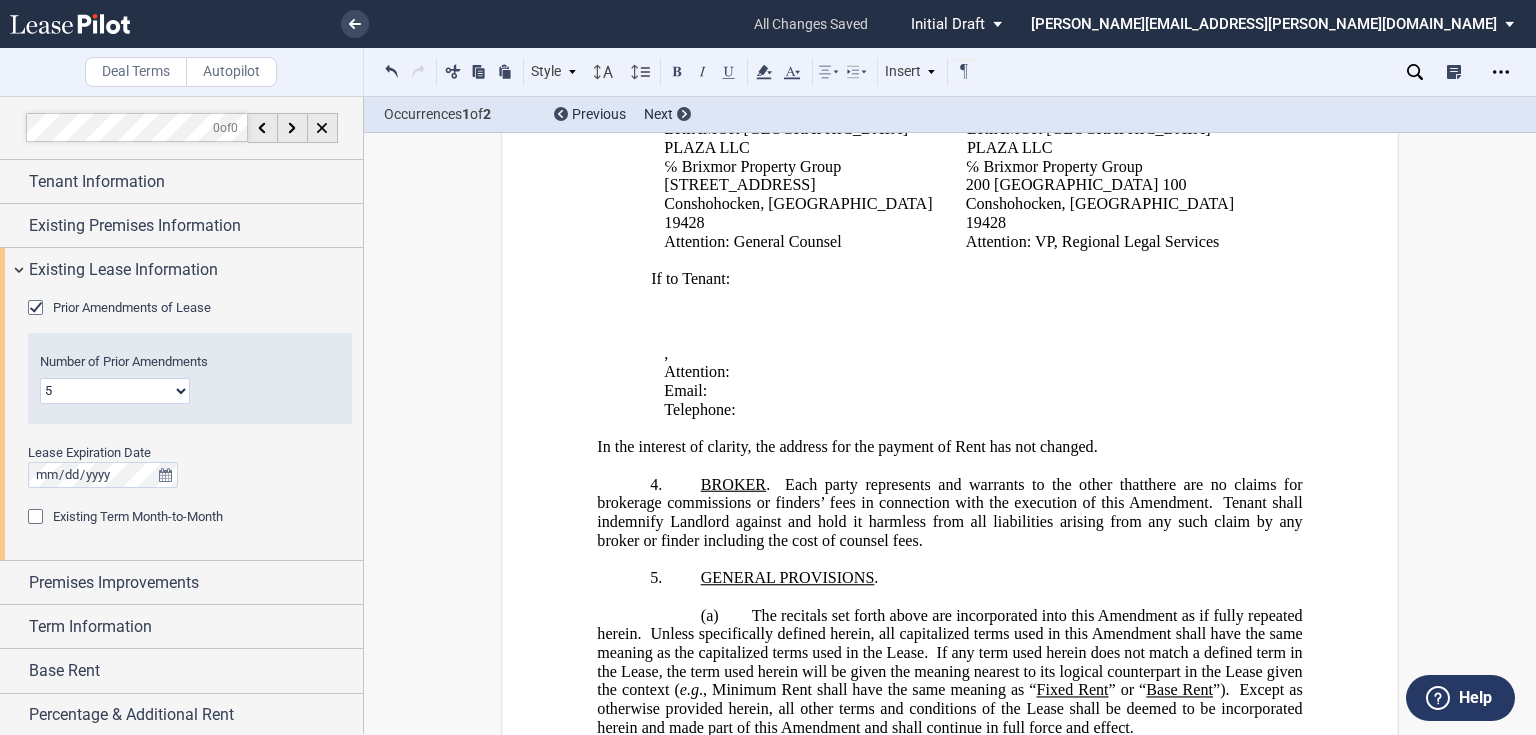 scroll, scrollTop: 960, scrollLeft: 0, axis: vertical 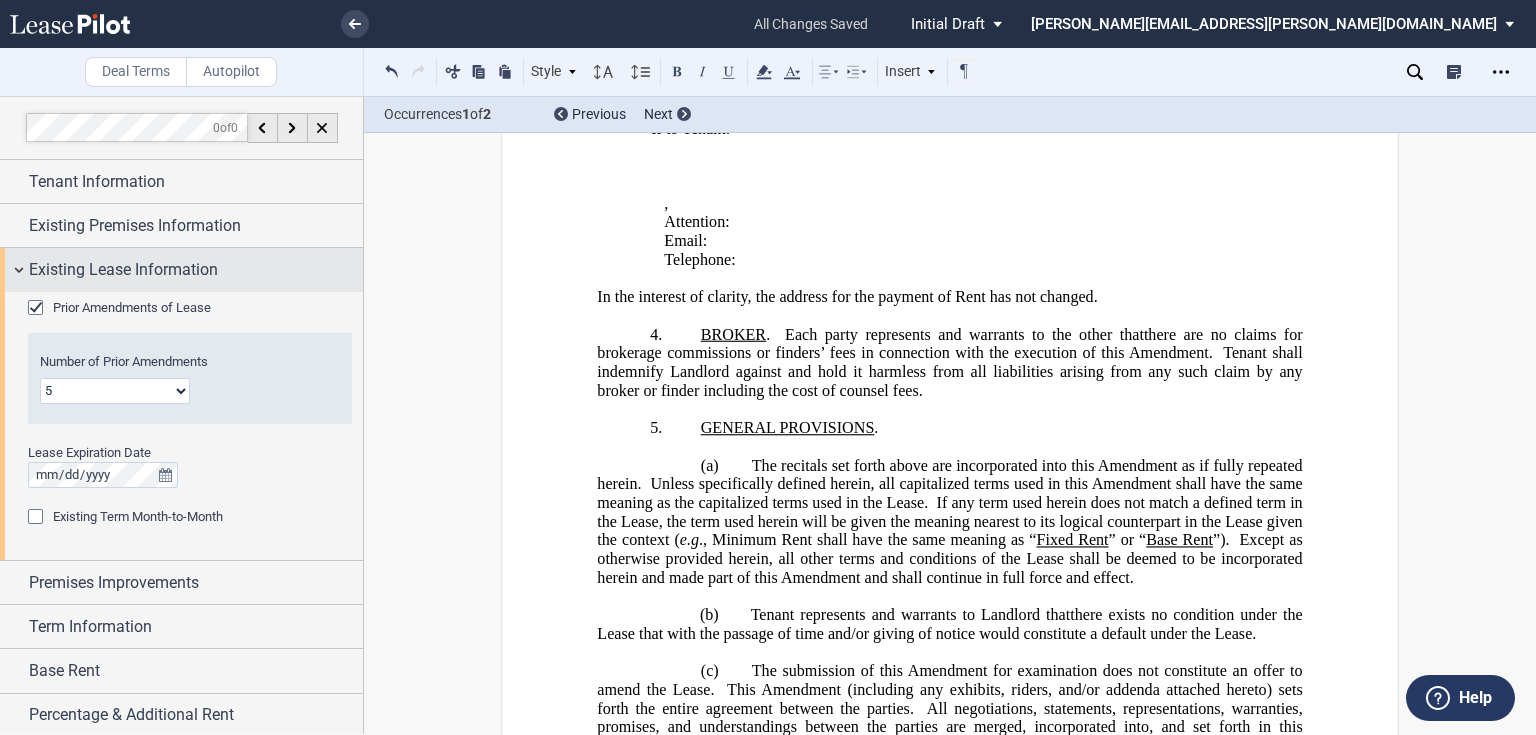 click on "Existing Lease Information" at bounding box center [123, 270] 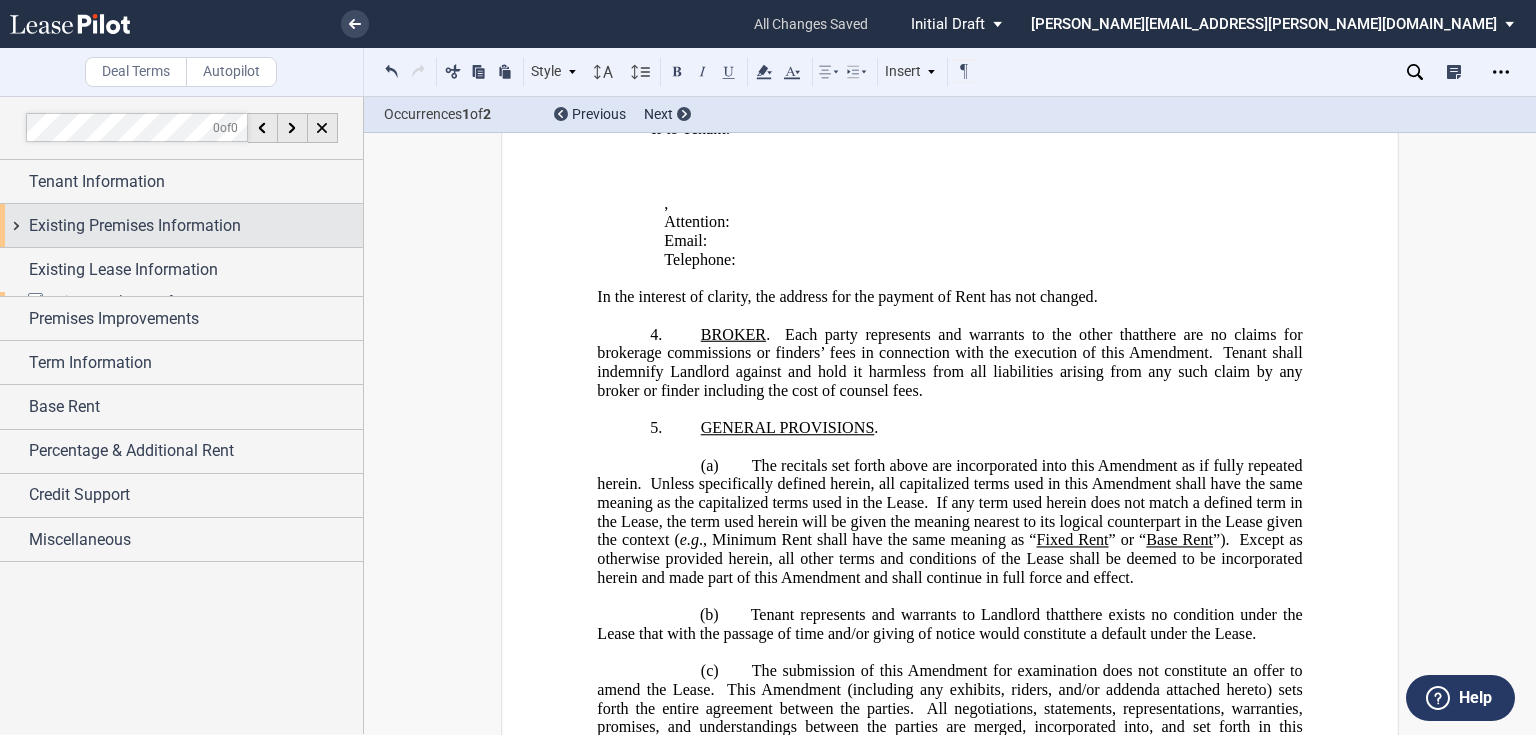 click on "Existing Premises Information" at bounding box center [135, 226] 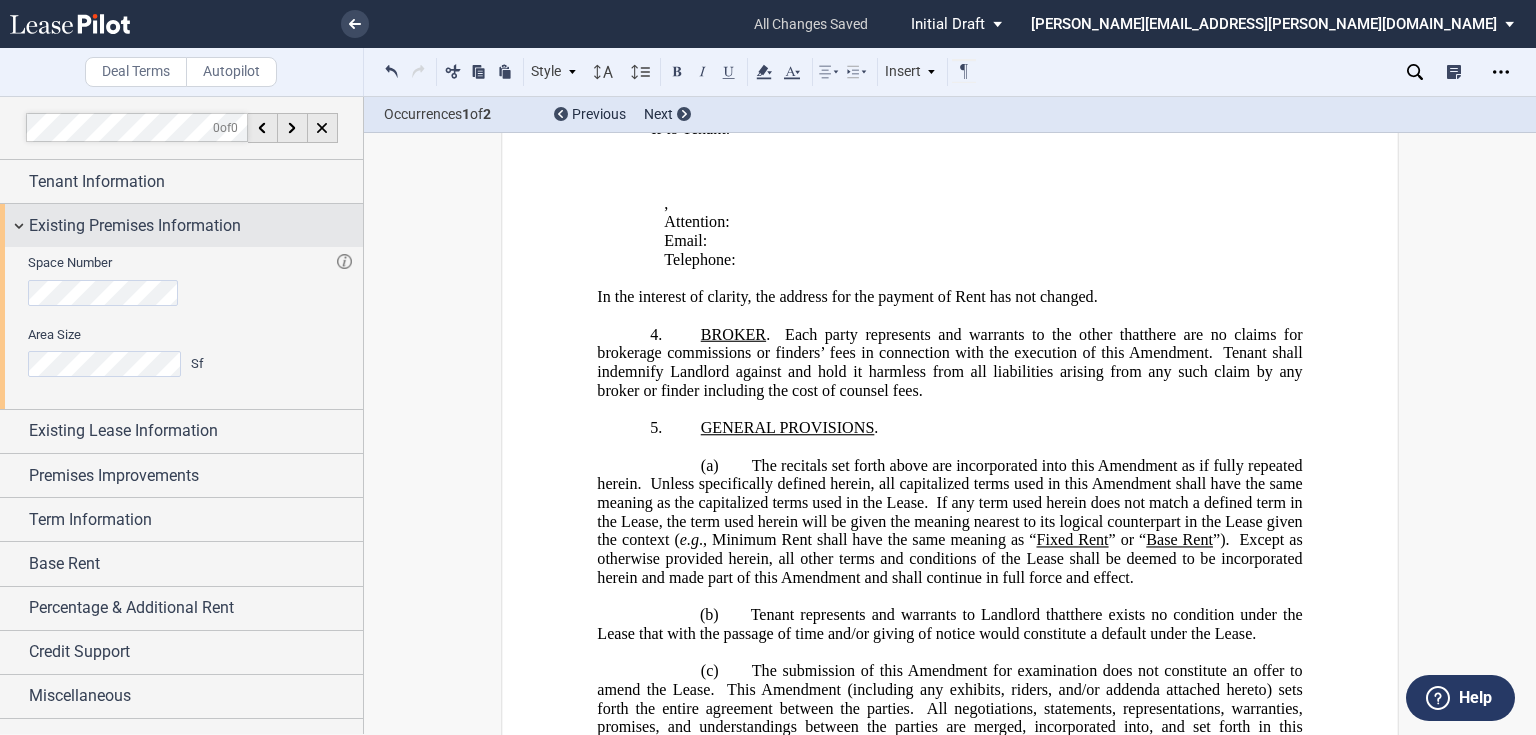click on "Existing Premises Information" at bounding box center [135, 226] 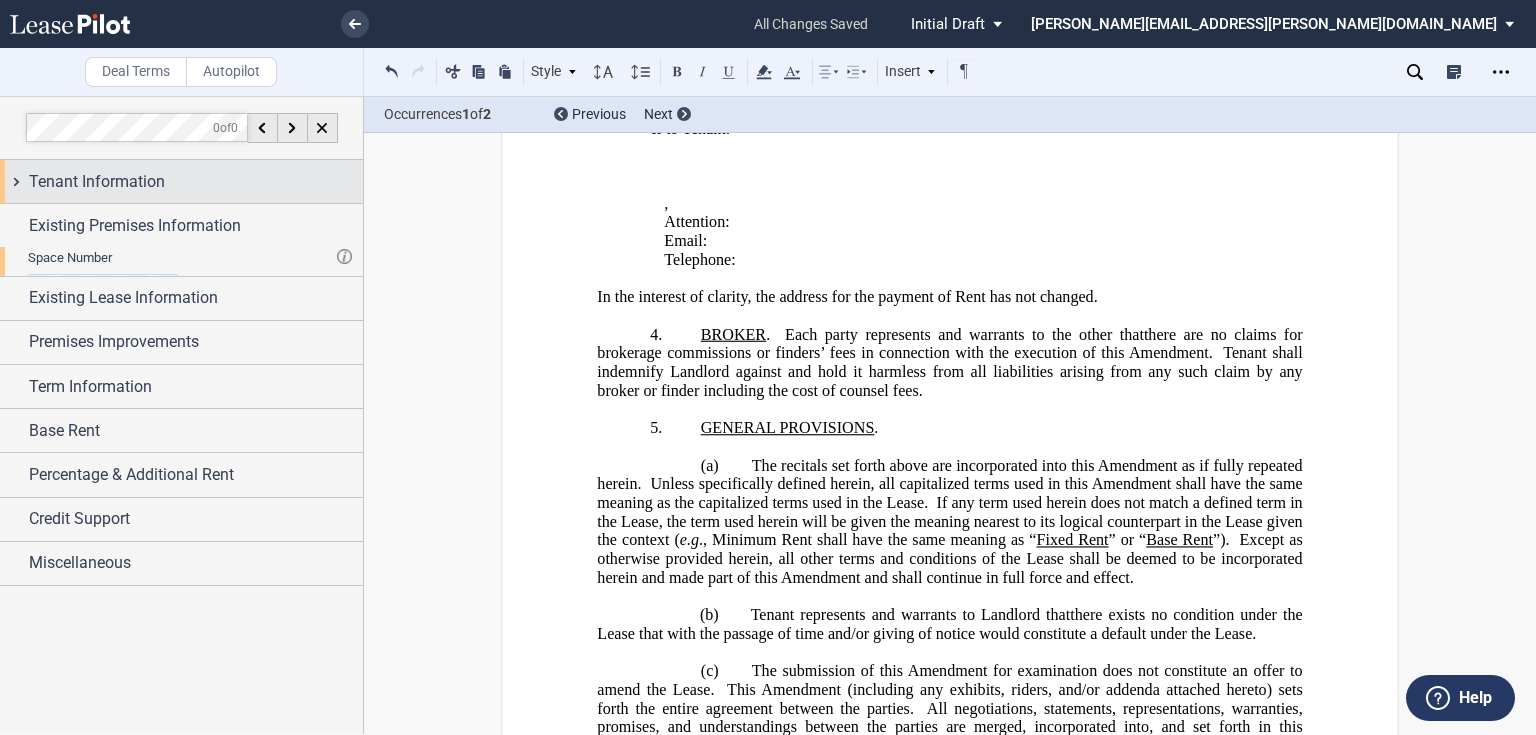 click on "Tenant Information" at bounding box center [97, 182] 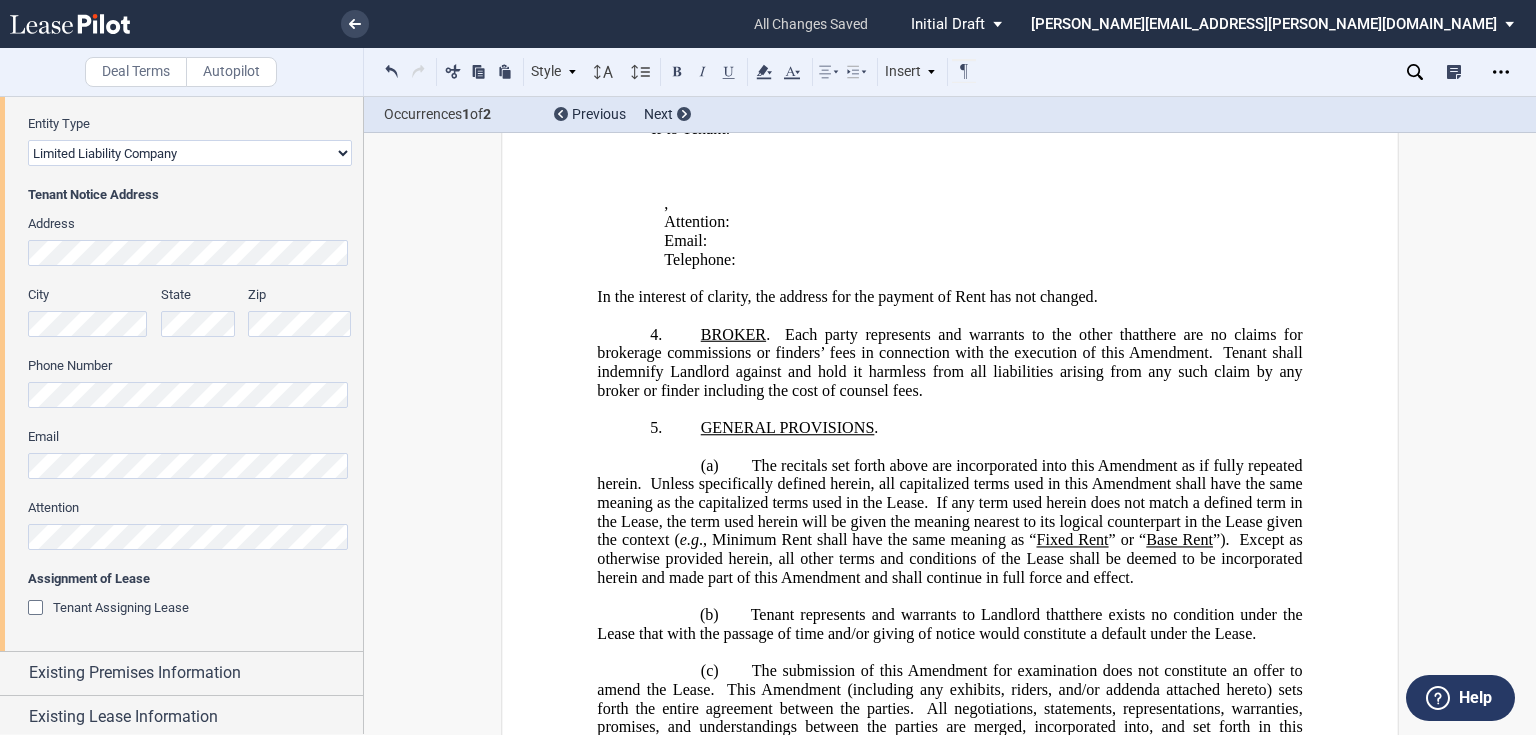 scroll, scrollTop: 400, scrollLeft: 0, axis: vertical 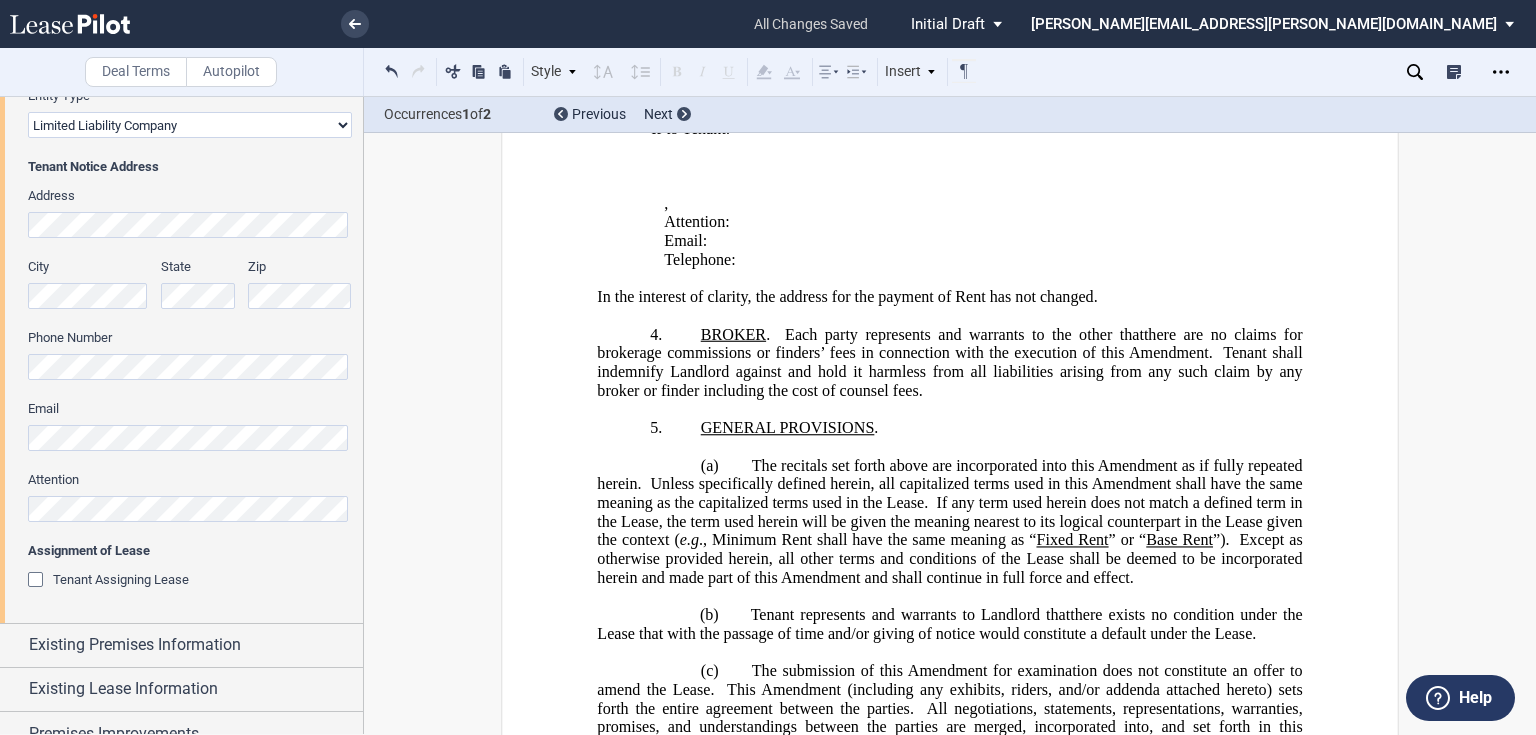 click on "Tenant Trade Name
Tenant Name
Tenant Type
Entity
Individual
State of Formation
Entity Type
Corporation
Limited Liability Company
General Partnership
Limited Partnership
Other
Entity Type (Other)" at bounding box center (181, 212) 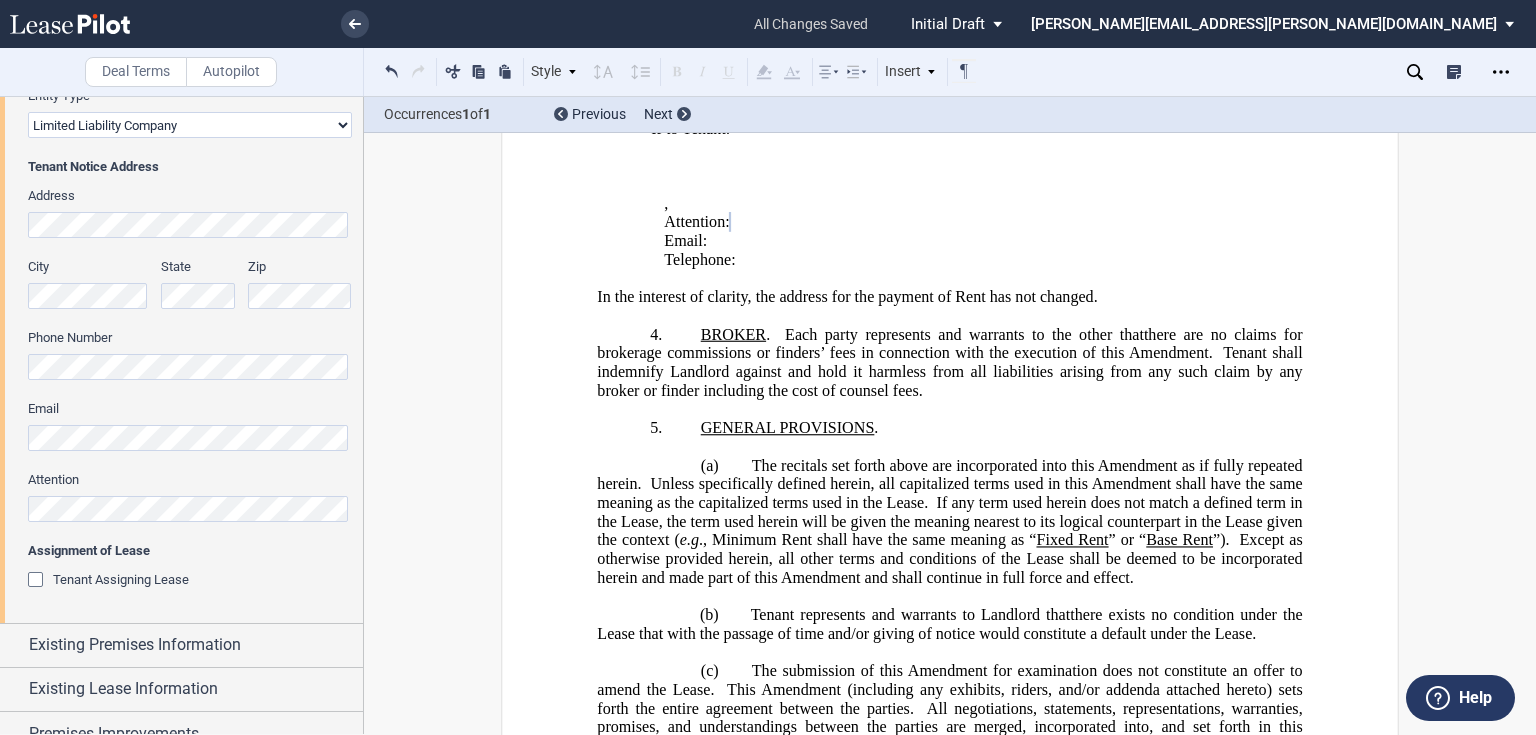 click on ".bocls-1{fill:#26354a;fill-rule:evenodd}
Loading...
×
all changes saved
Pending...
Pending...
Initial Draft
Initial Draft
In Negotiation
Final Draft
[PERSON_NAME][EMAIL_ADDRESS][PERSON_NAME][DOMAIN_NAME]
User Management
Sign Out
Deal Terms
Autopilot
Style
A. Recital
1. Section
(a) Subsection
Normal
Normal
8pt
9pt
10pt
10.5pt
11pt
12pt
14pt
16pt
Normal
1
1.15
1.5
2
3
No Color" at bounding box center (768, 367) 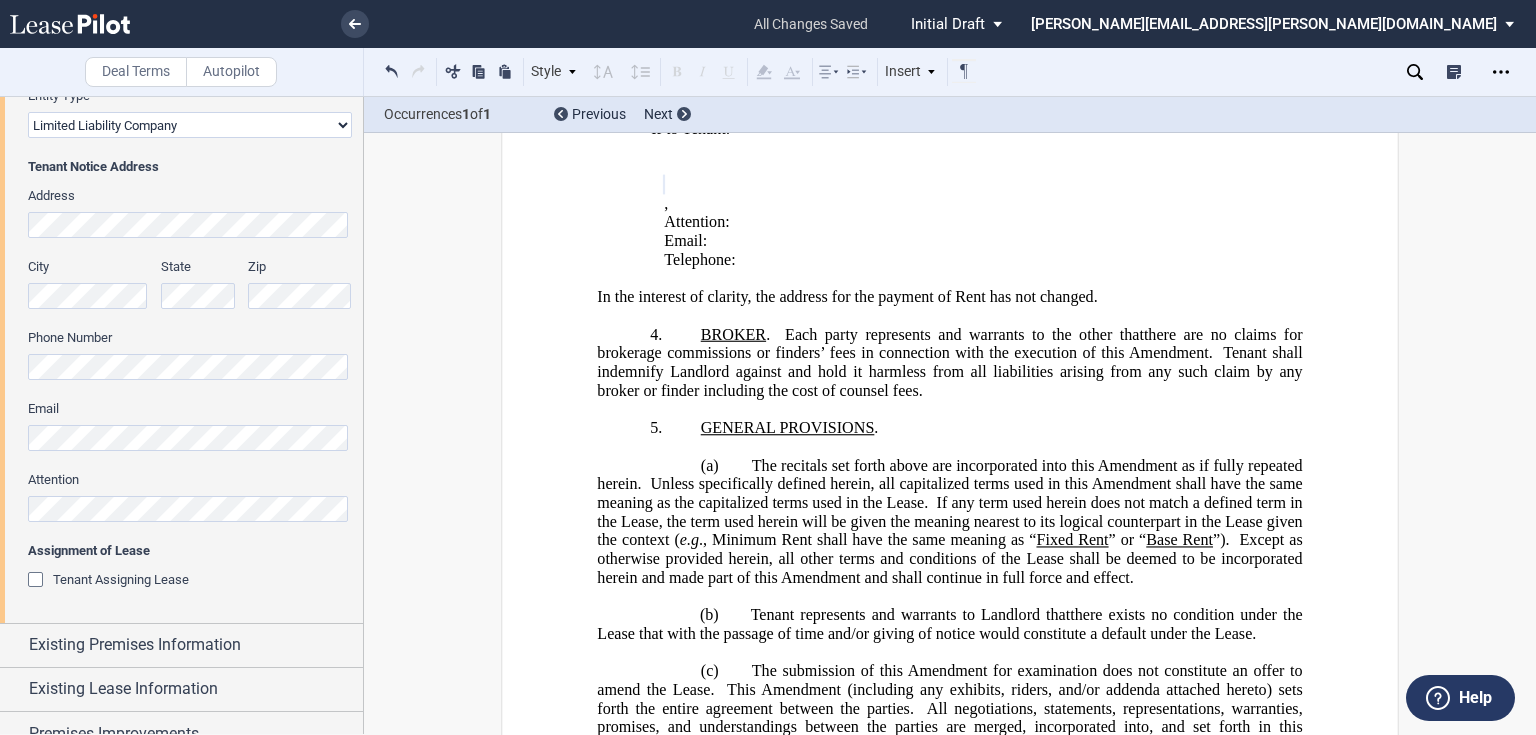 click on "there are no claims for brokerage commissions or finders’ fees in connection with the execution of this Amendment." 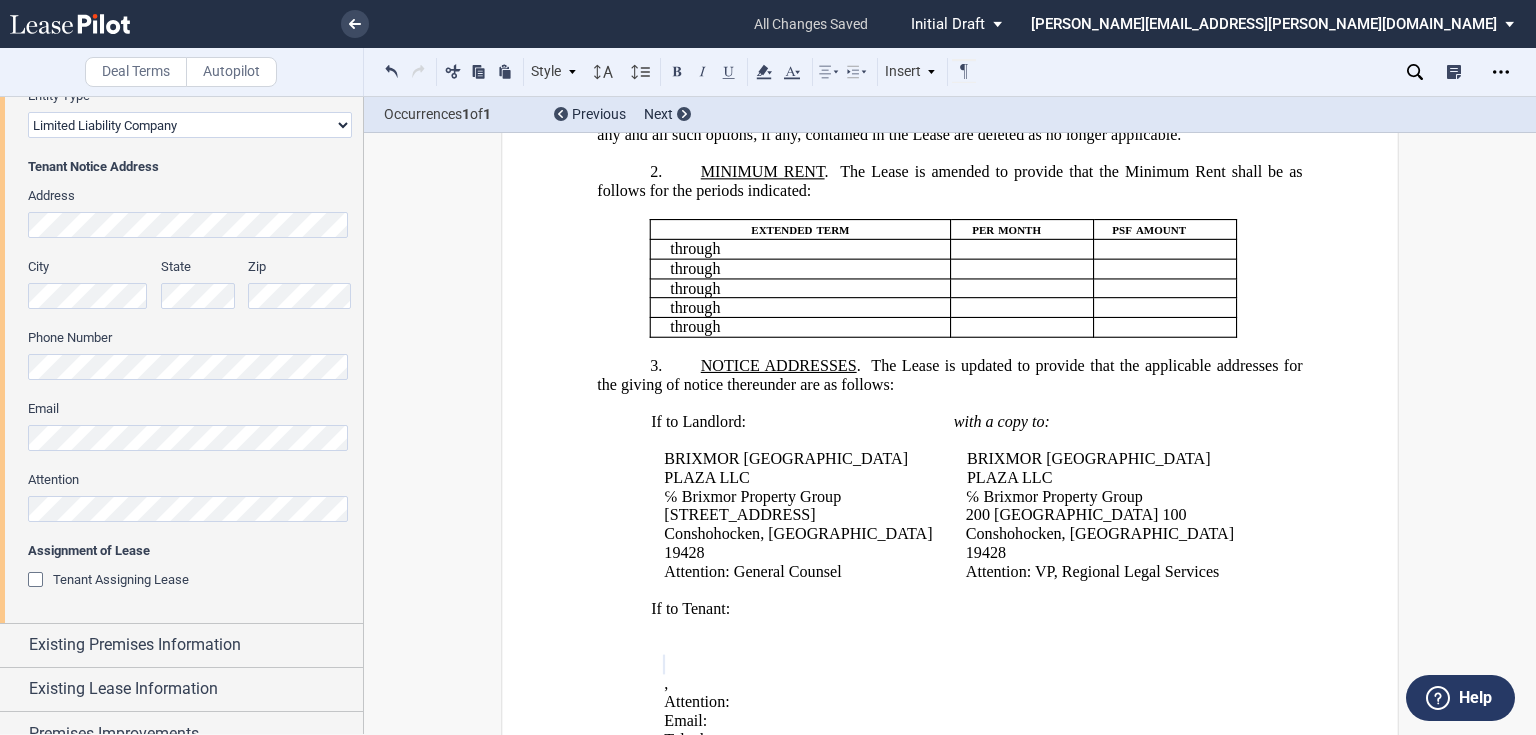 scroll, scrollTop: 400, scrollLeft: 0, axis: vertical 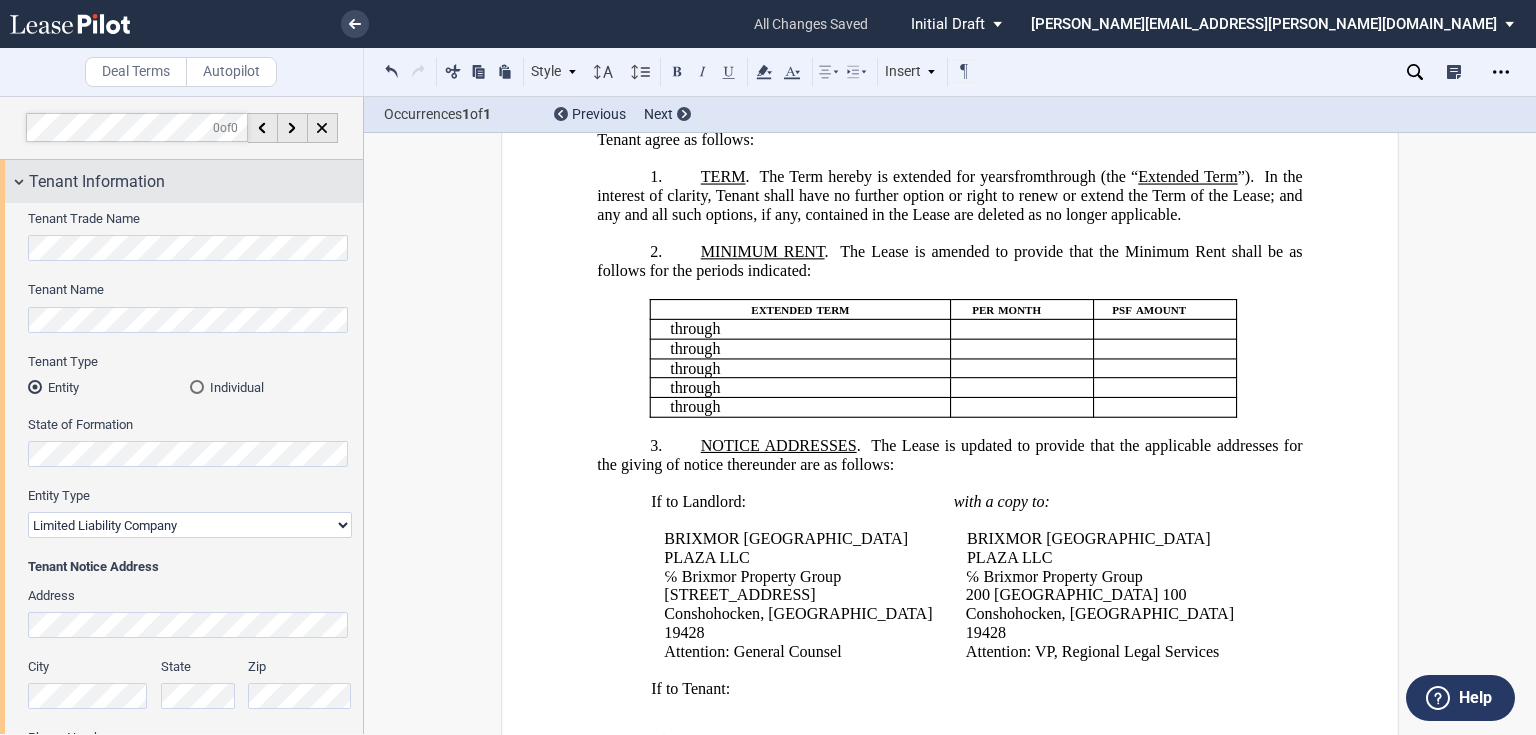 click on "Tenant Information" at bounding box center (97, 182) 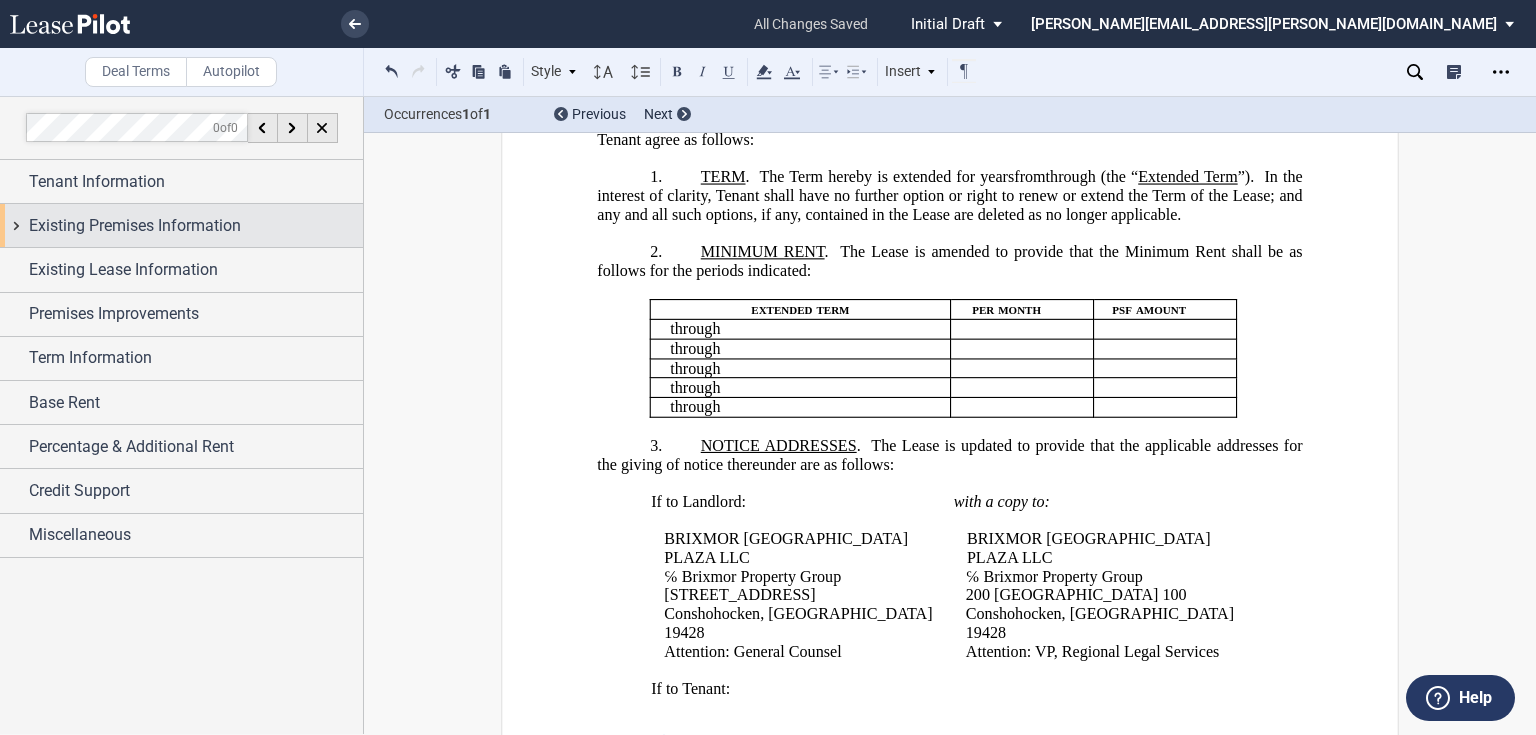 click on "Existing Premises Information" at bounding box center (135, 226) 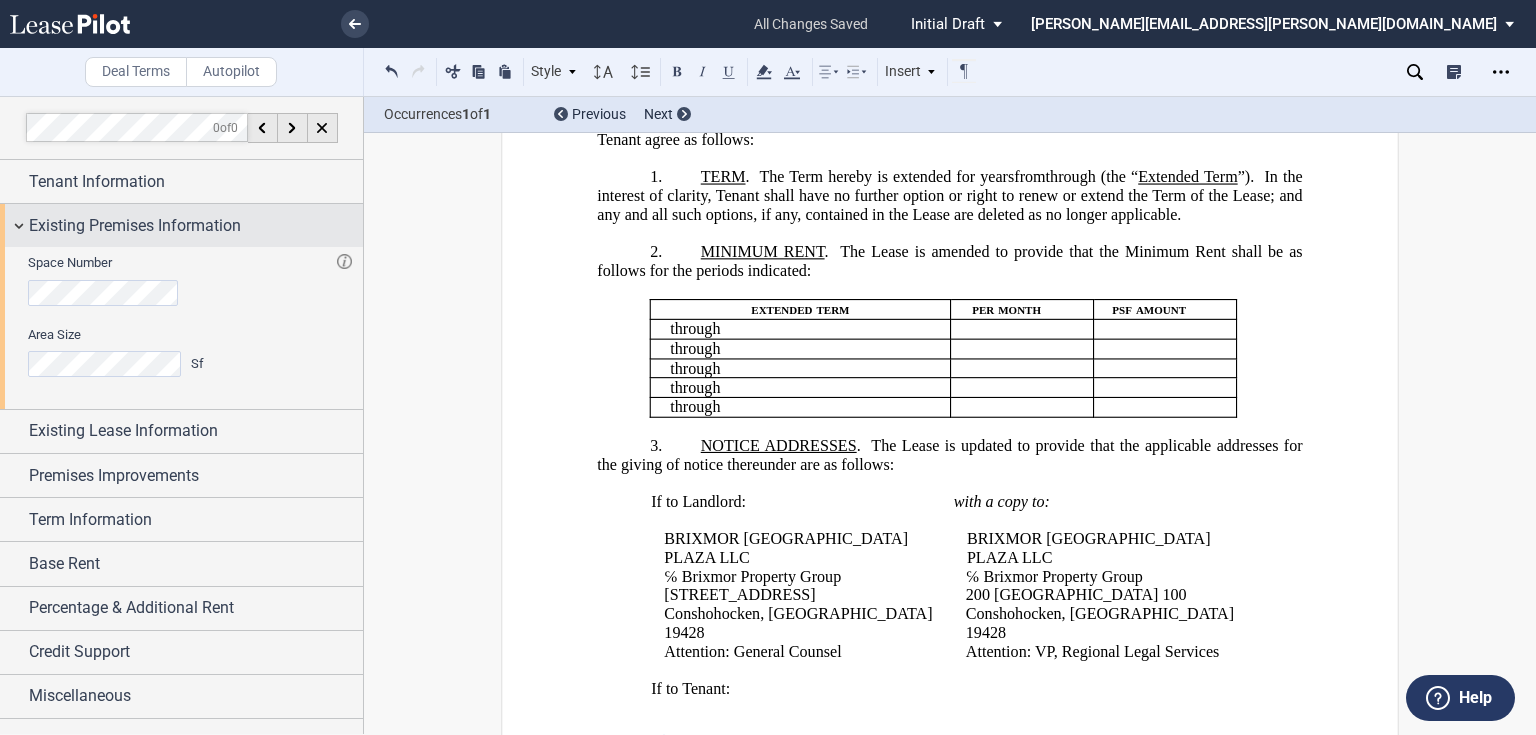 click on "Existing Premises Information" at bounding box center (135, 226) 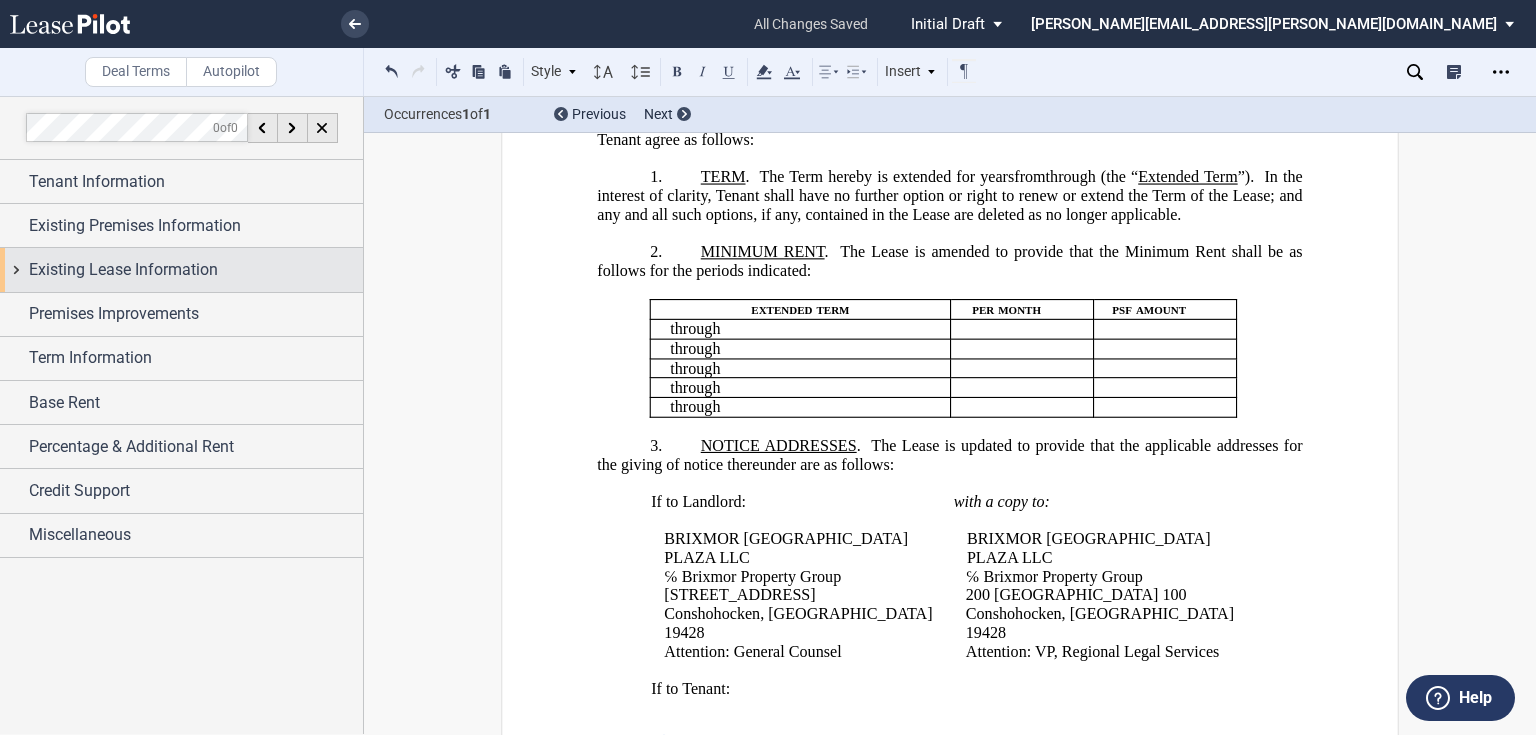 click on "Base Rent" at bounding box center (181, 402) 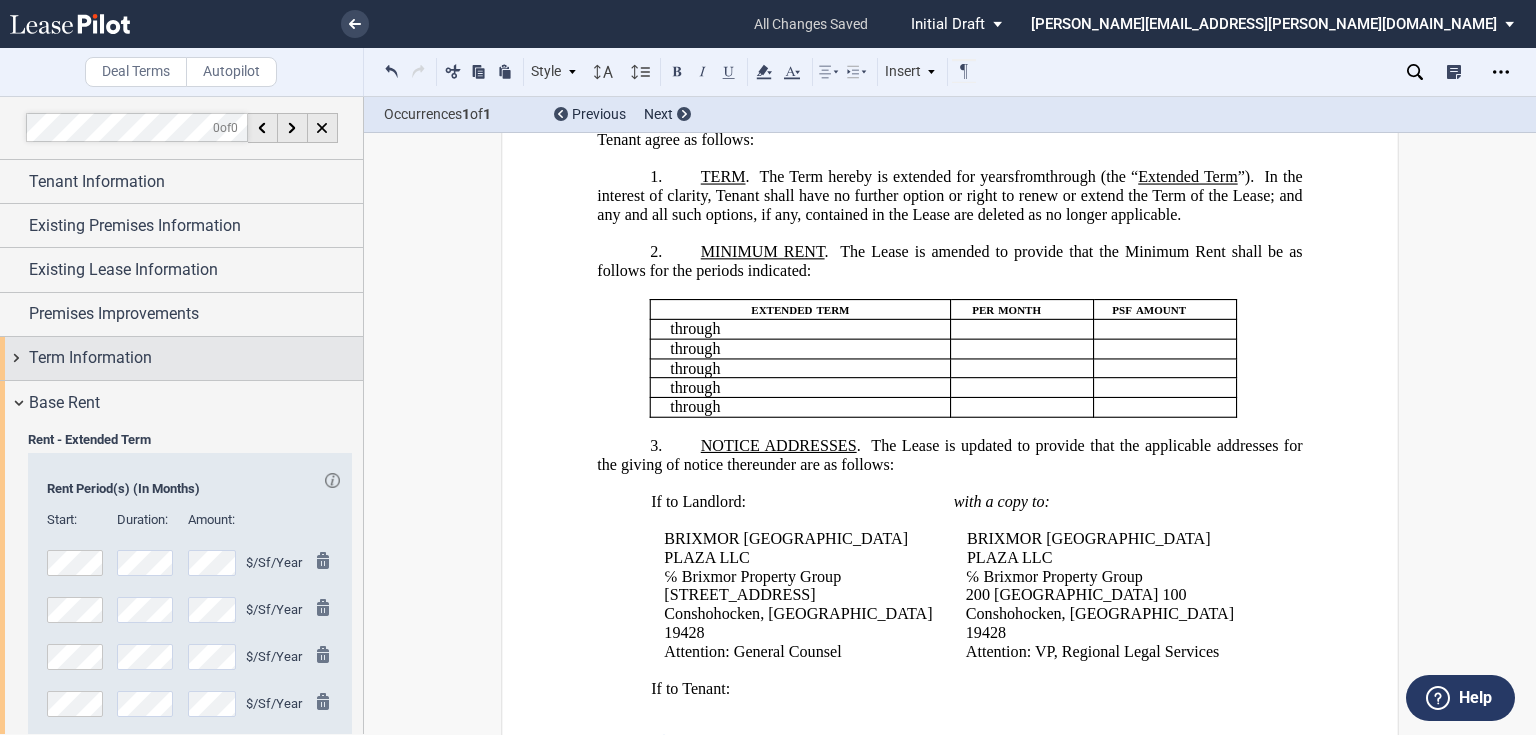 click on "Term Information" at bounding box center [90, 358] 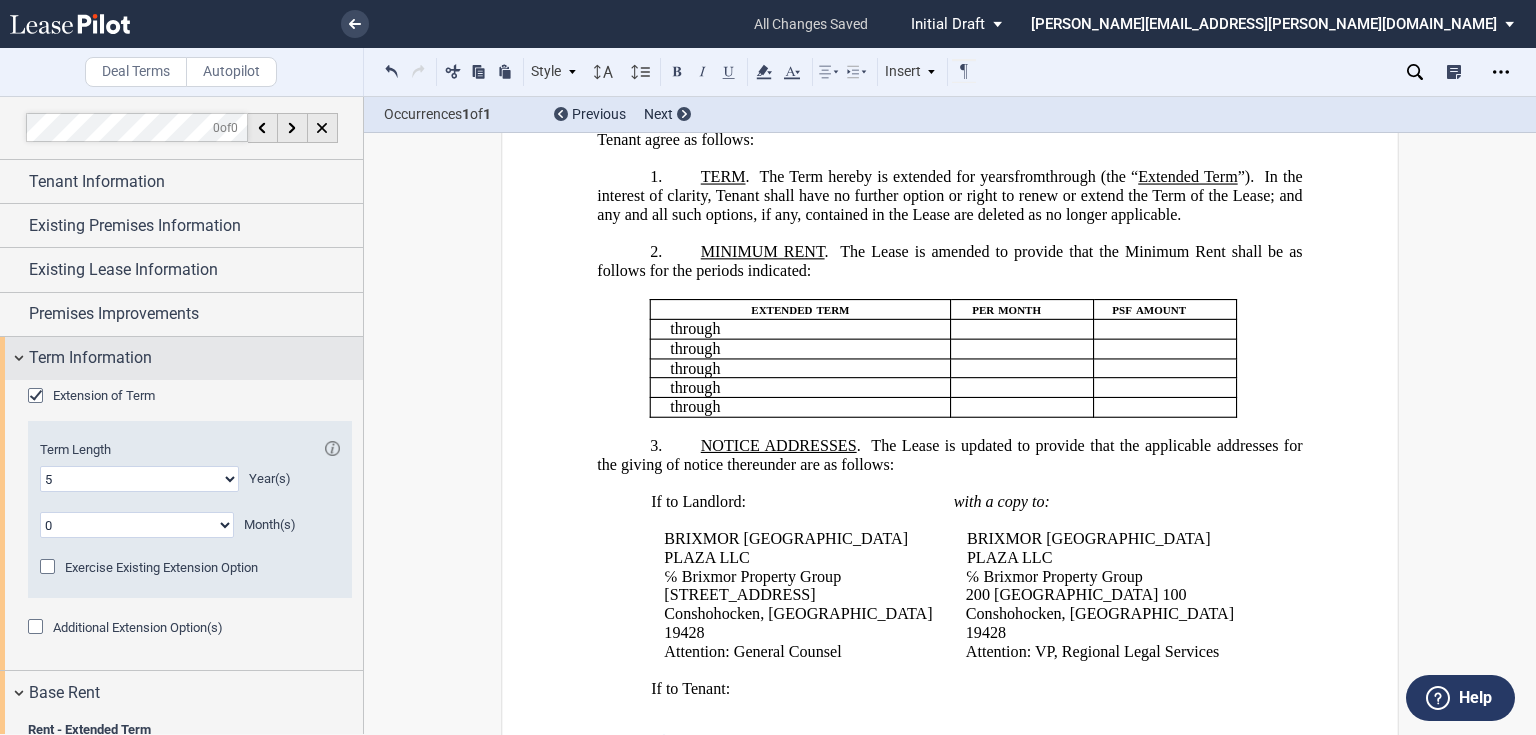 click on "Term Information" at bounding box center (90, 358) 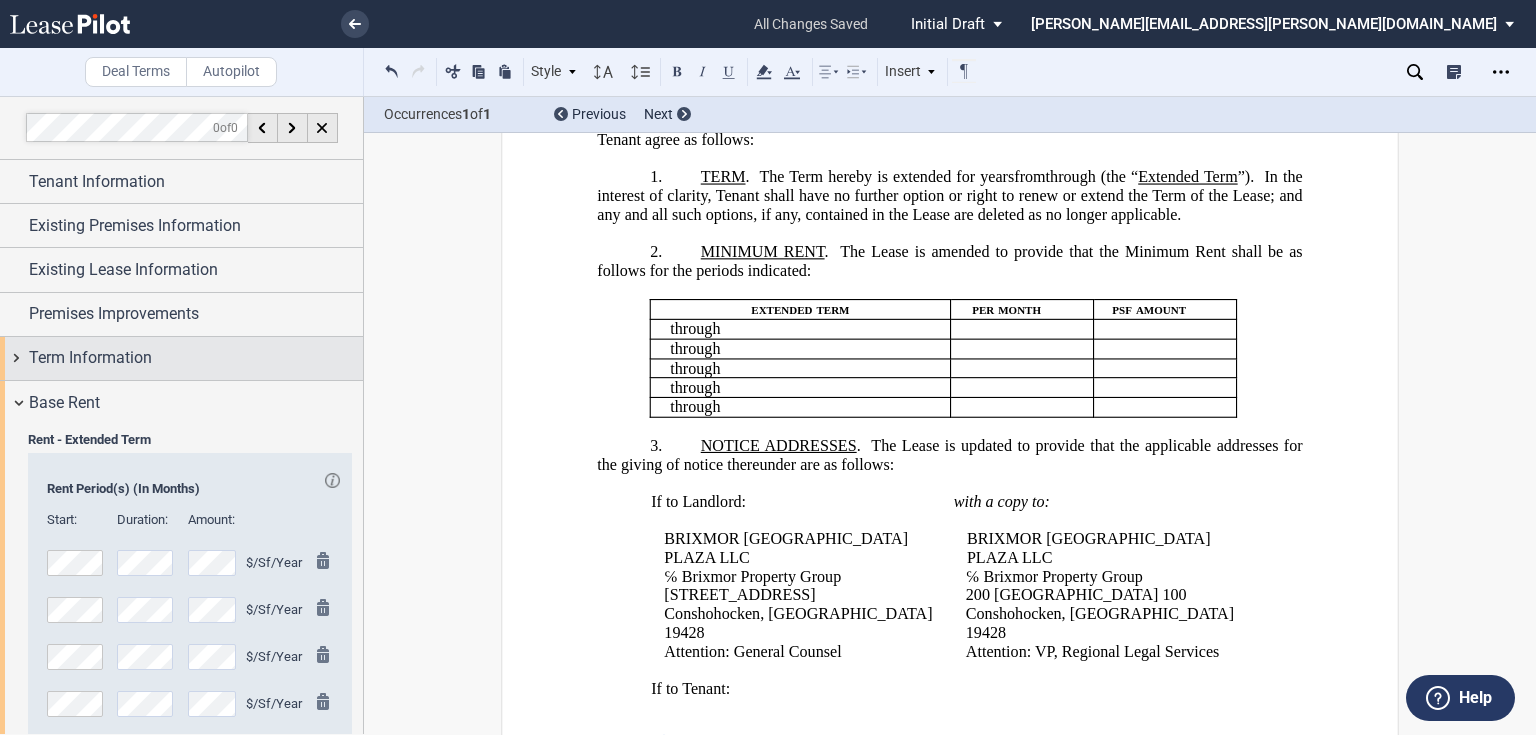 click on "Term Information" at bounding box center [90, 358] 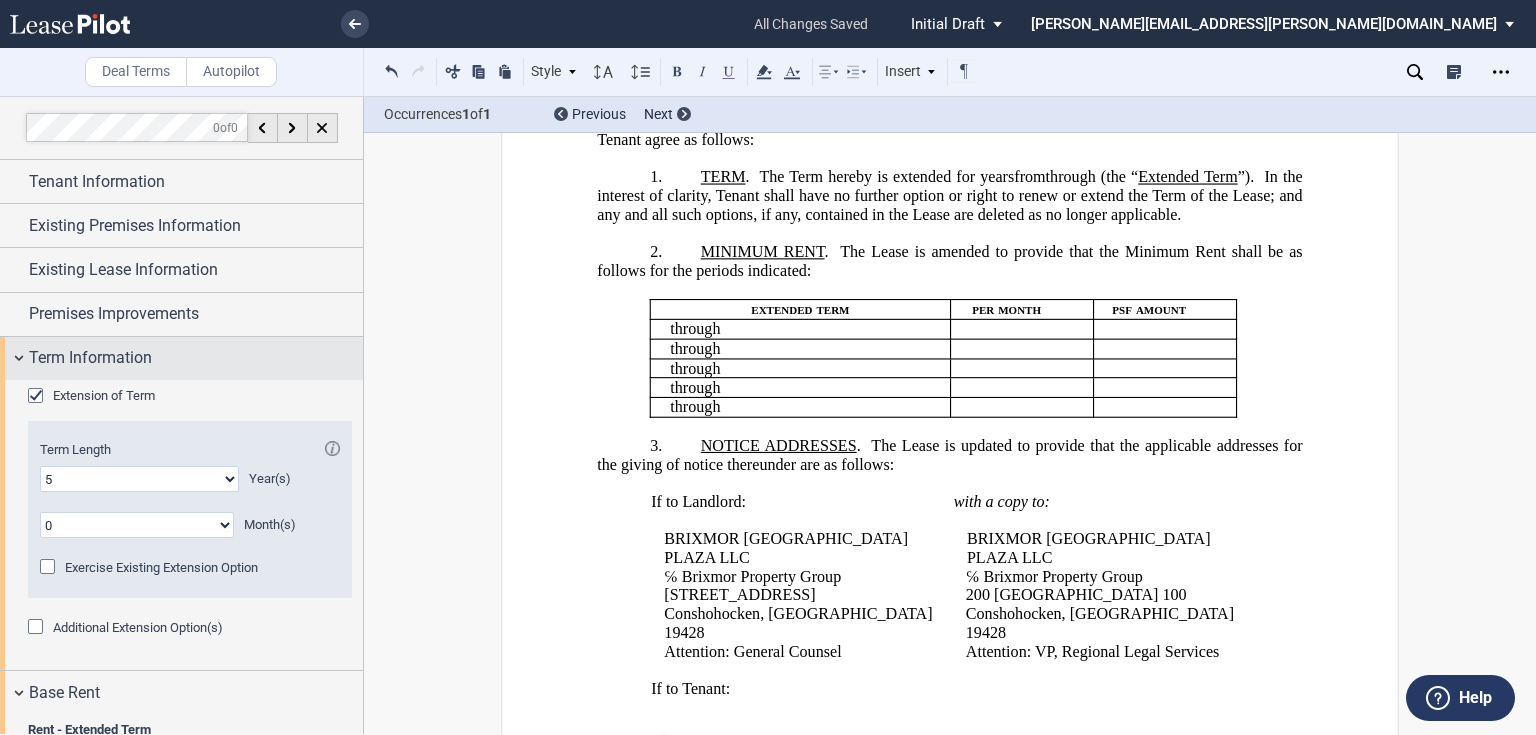 click on "Term Information" at bounding box center [90, 358] 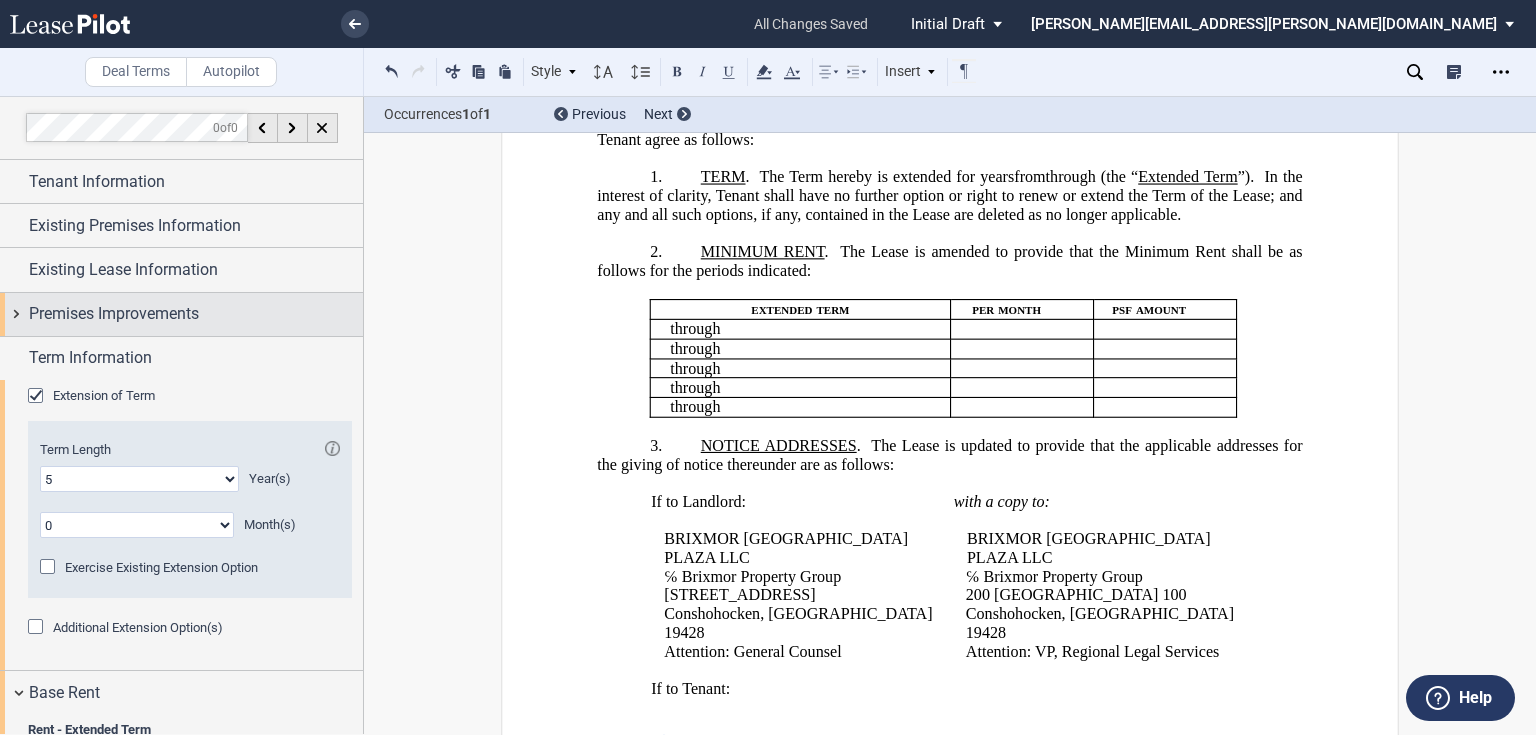 click on "Premises Improvements" at bounding box center (114, 314) 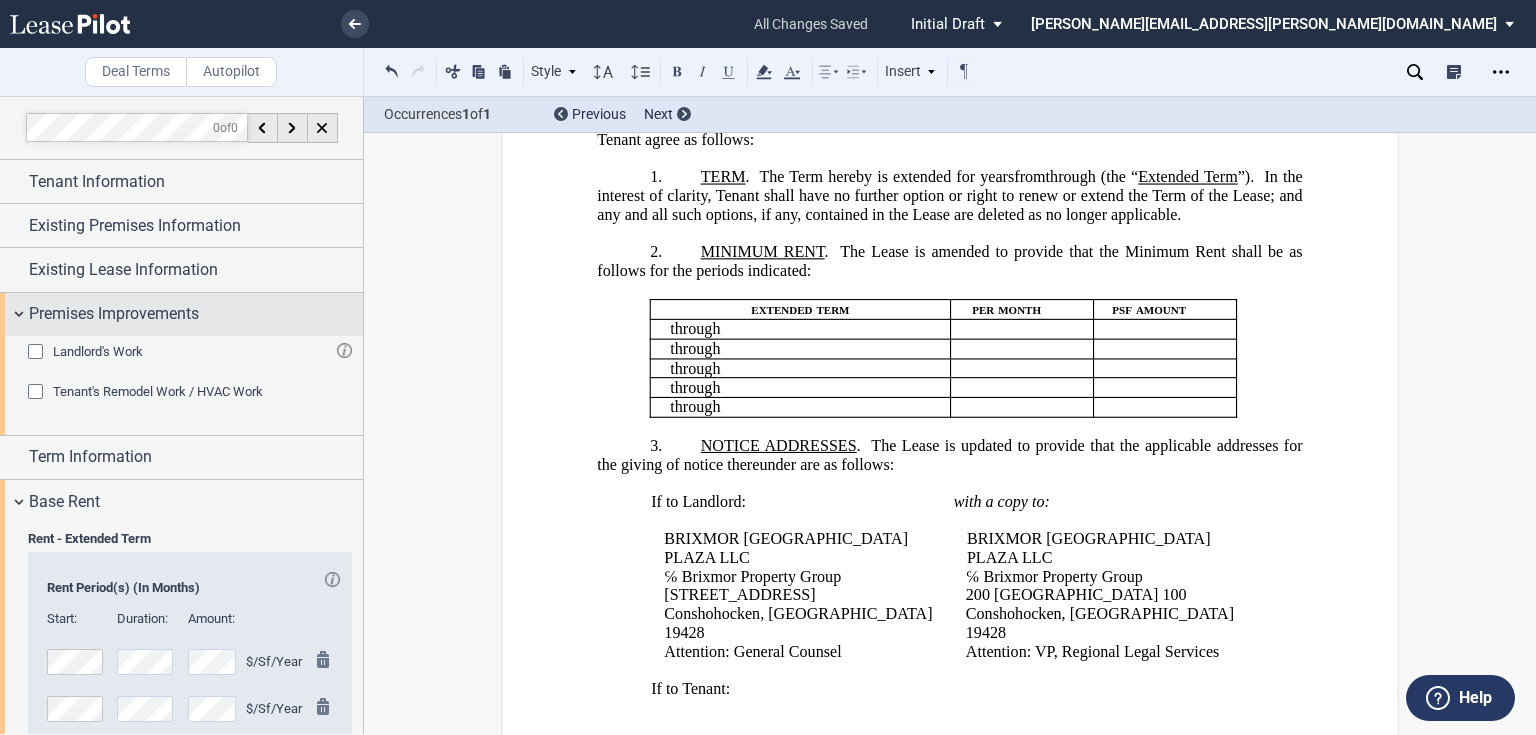 click on "Premises Improvements" at bounding box center (114, 314) 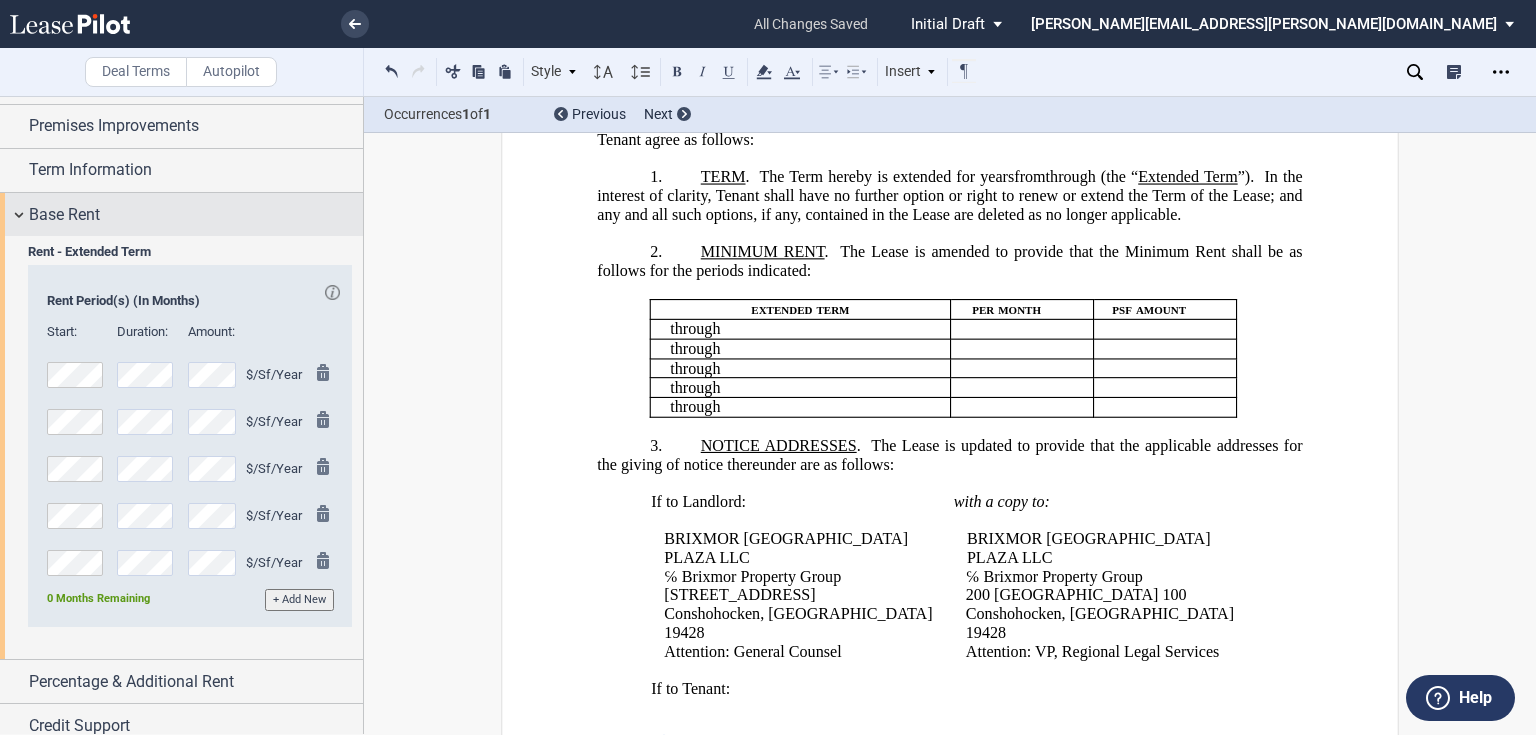 scroll, scrollTop: 244, scrollLeft: 0, axis: vertical 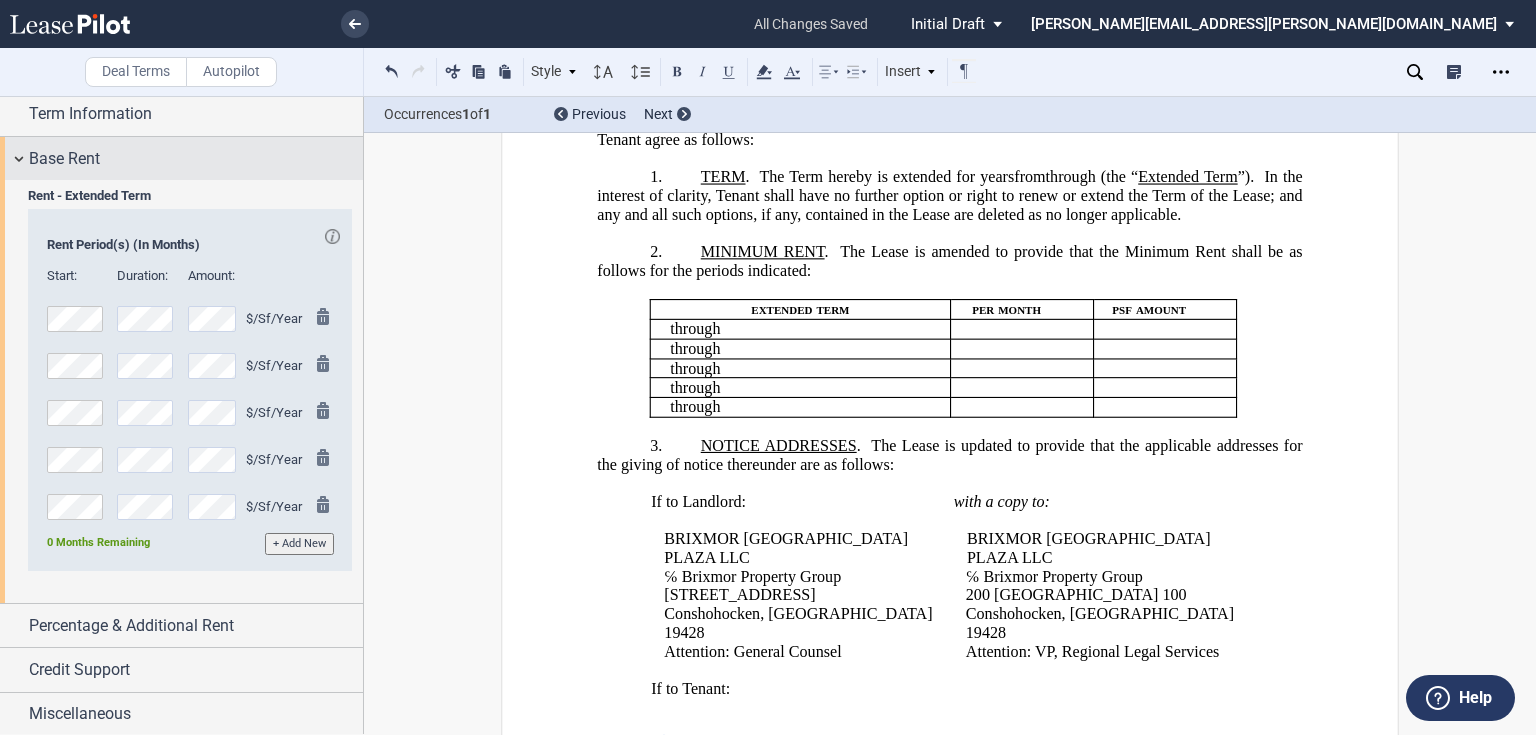 click on "Base Rent" at bounding box center (64, 159) 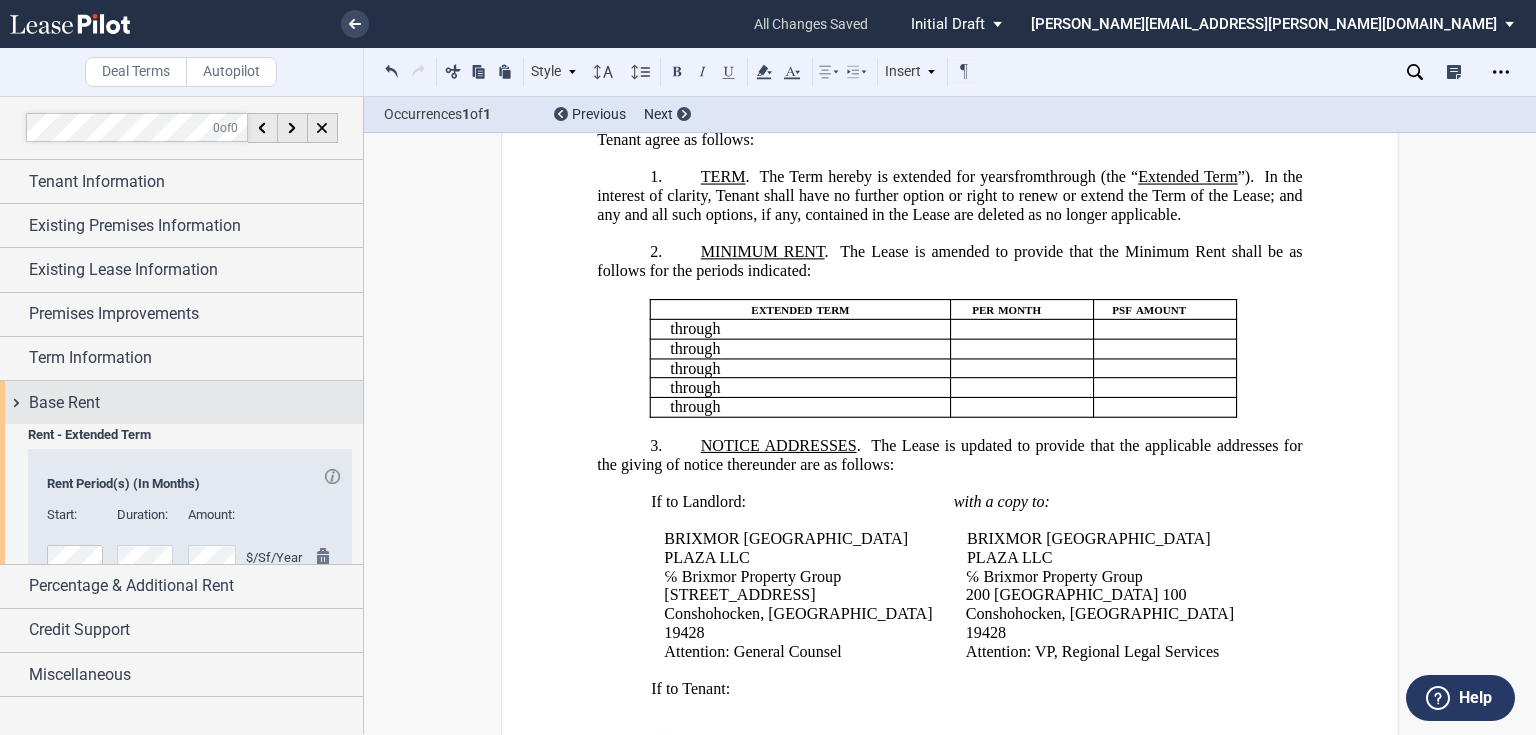 scroll, scrollTop: 0, scrollLeft: 0, axis: both 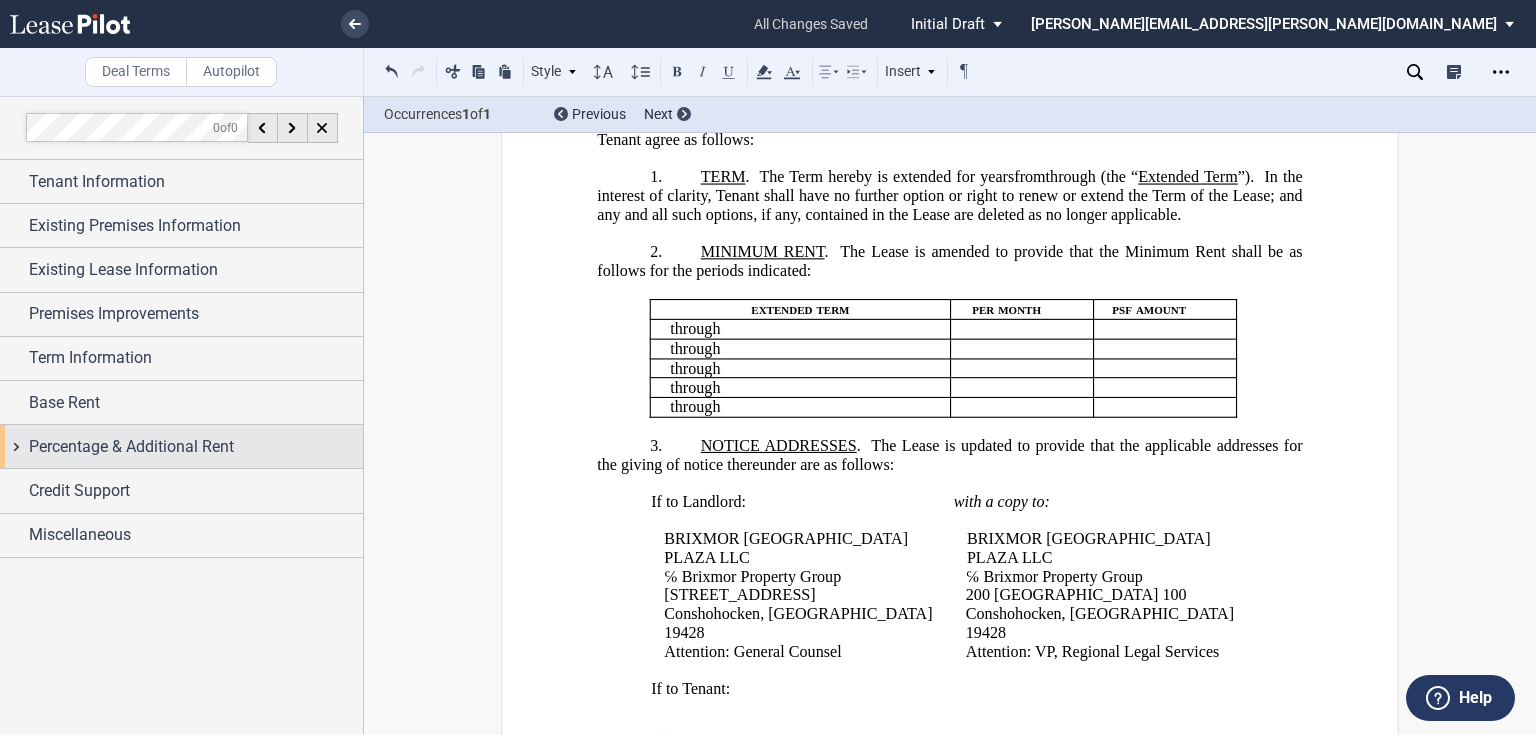 click on "Percentage & Additional Rent" at bounding box center [131, 447] 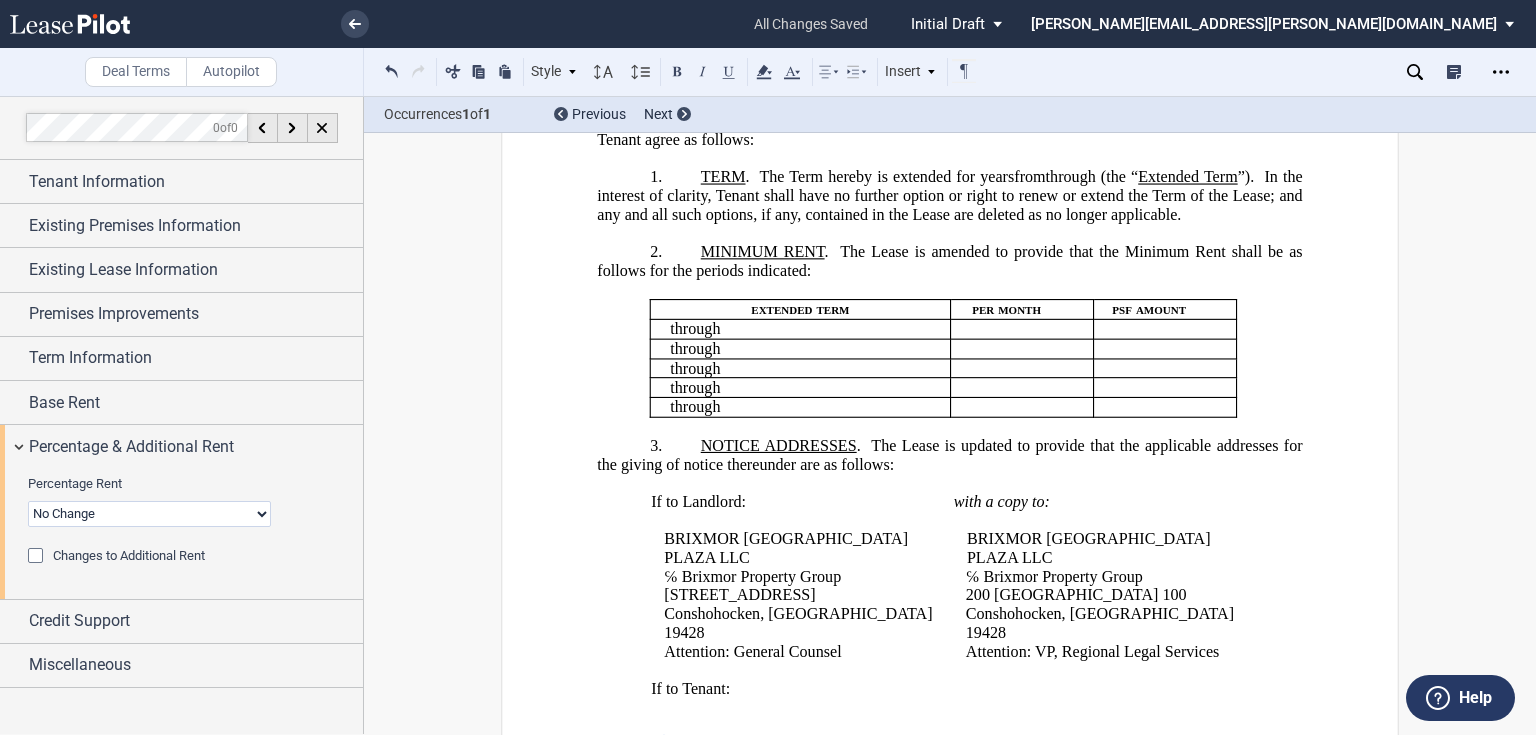 click on "No Change
Add Percentage Rent
Reset Breakpoint" at bounding box center [149, 514] 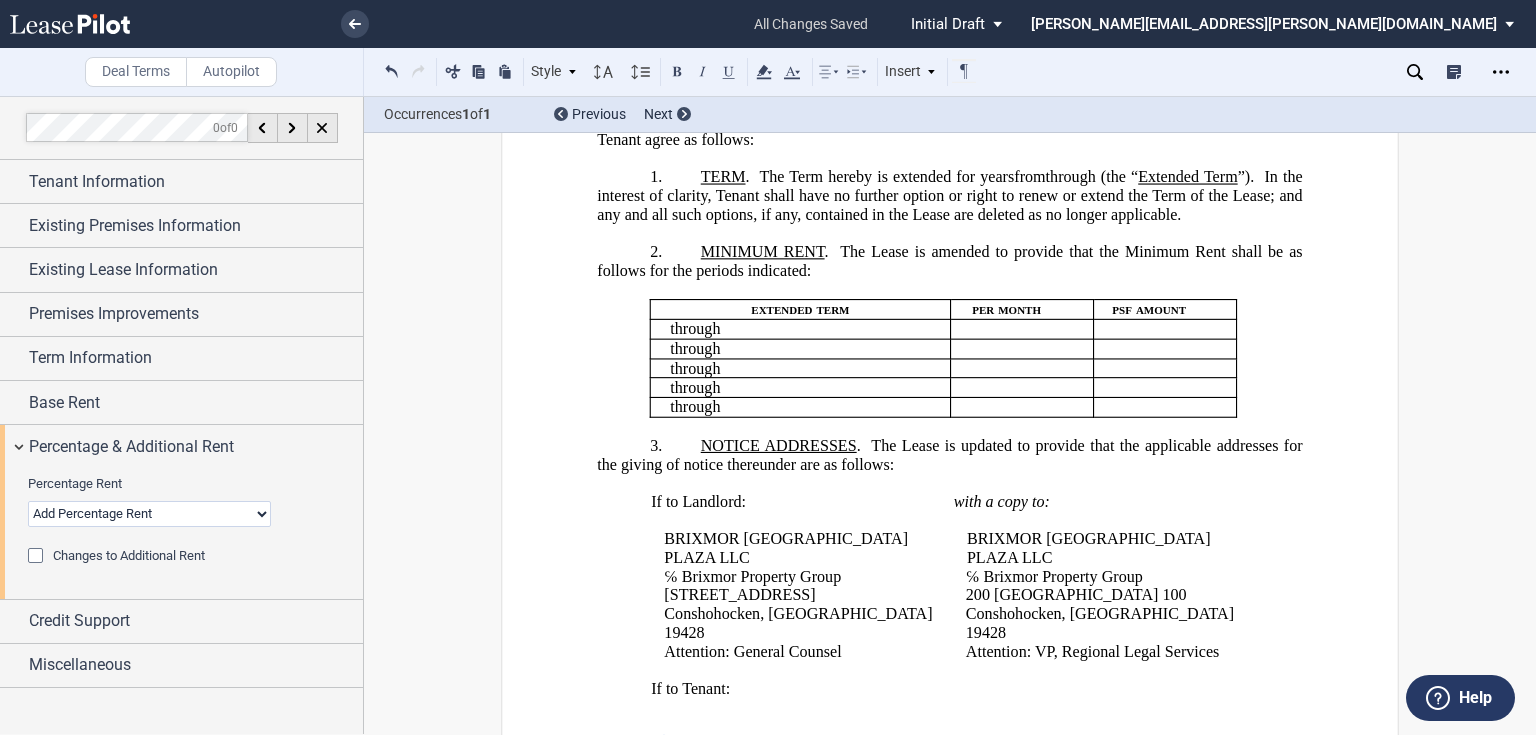 click on "No Change
Add Percentage Rent
Reset Breakpoint" at bounding box center [149, 514] 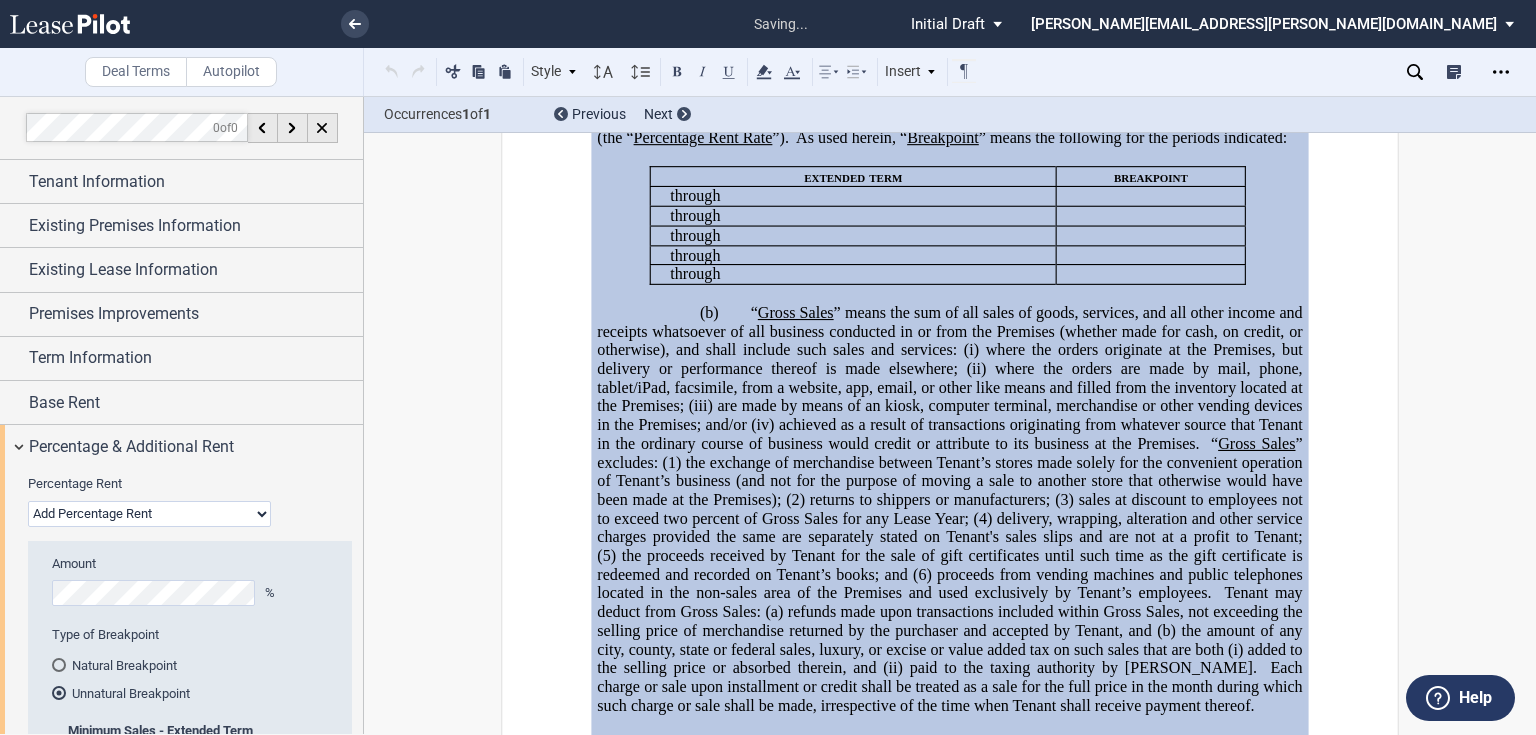 scroll, scrollTop: 844, scrollLeft: 0, axis: vertical 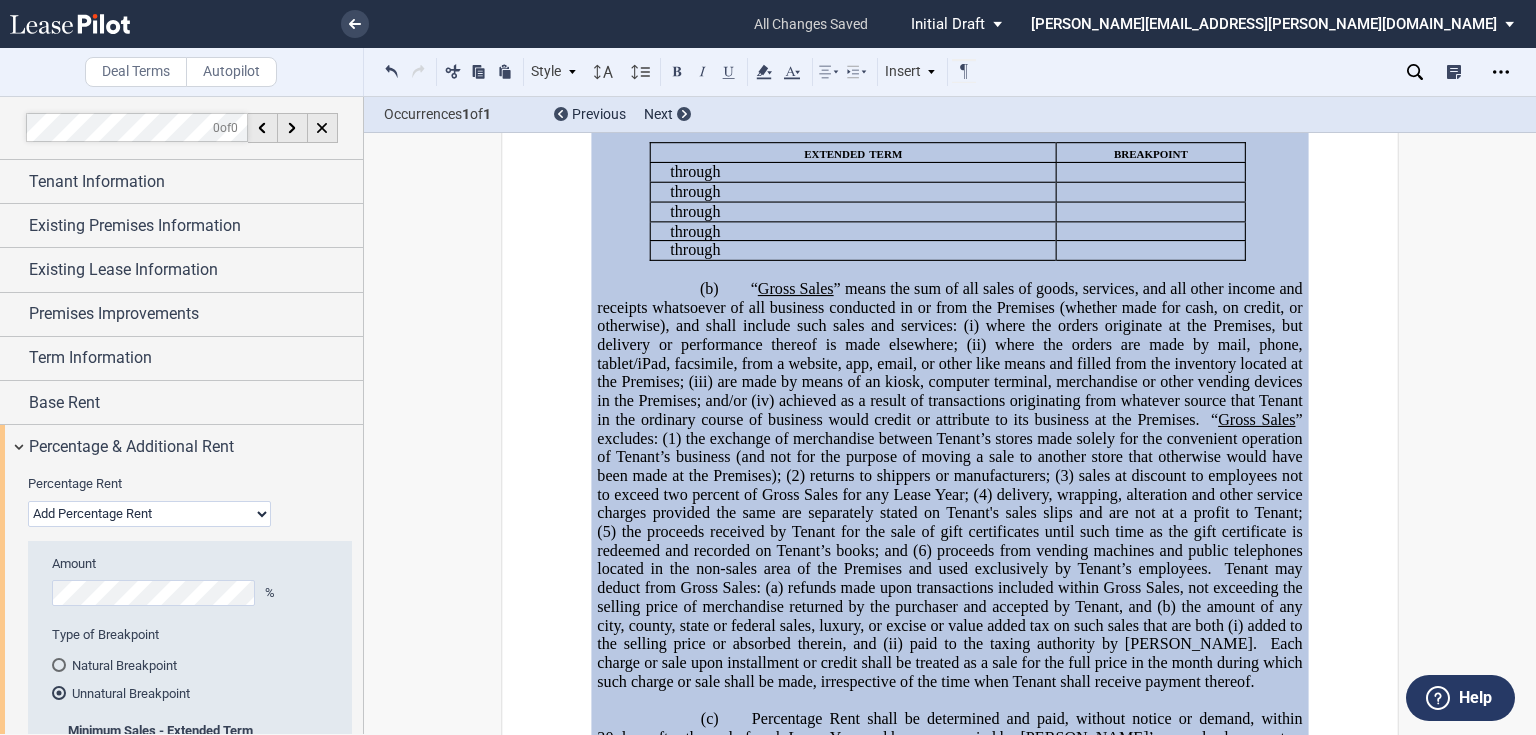 click on "Natural Breakpoint" at bounding box center (196, 665) 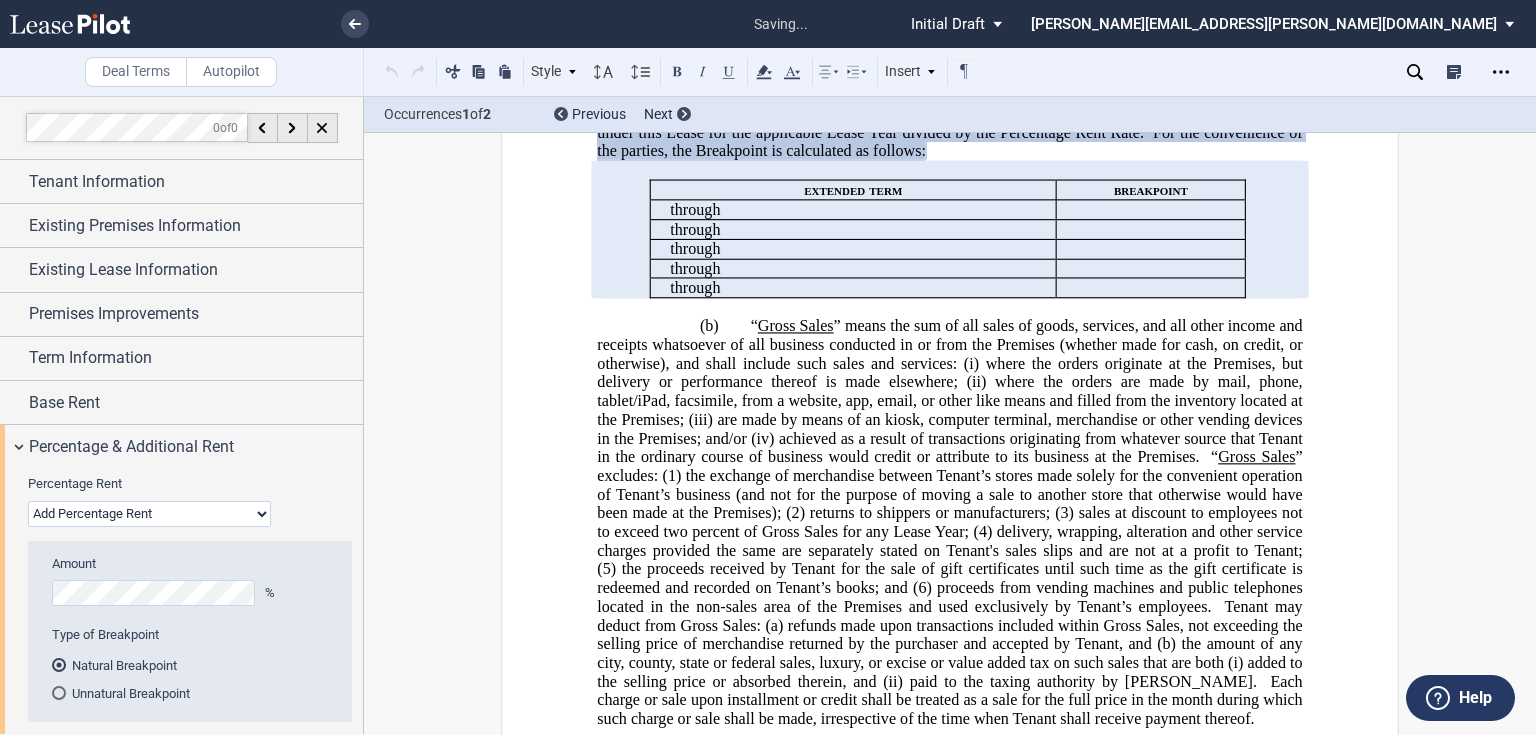 scroll, scrollTop: 148, scrollLeft: 0, axis: vertical 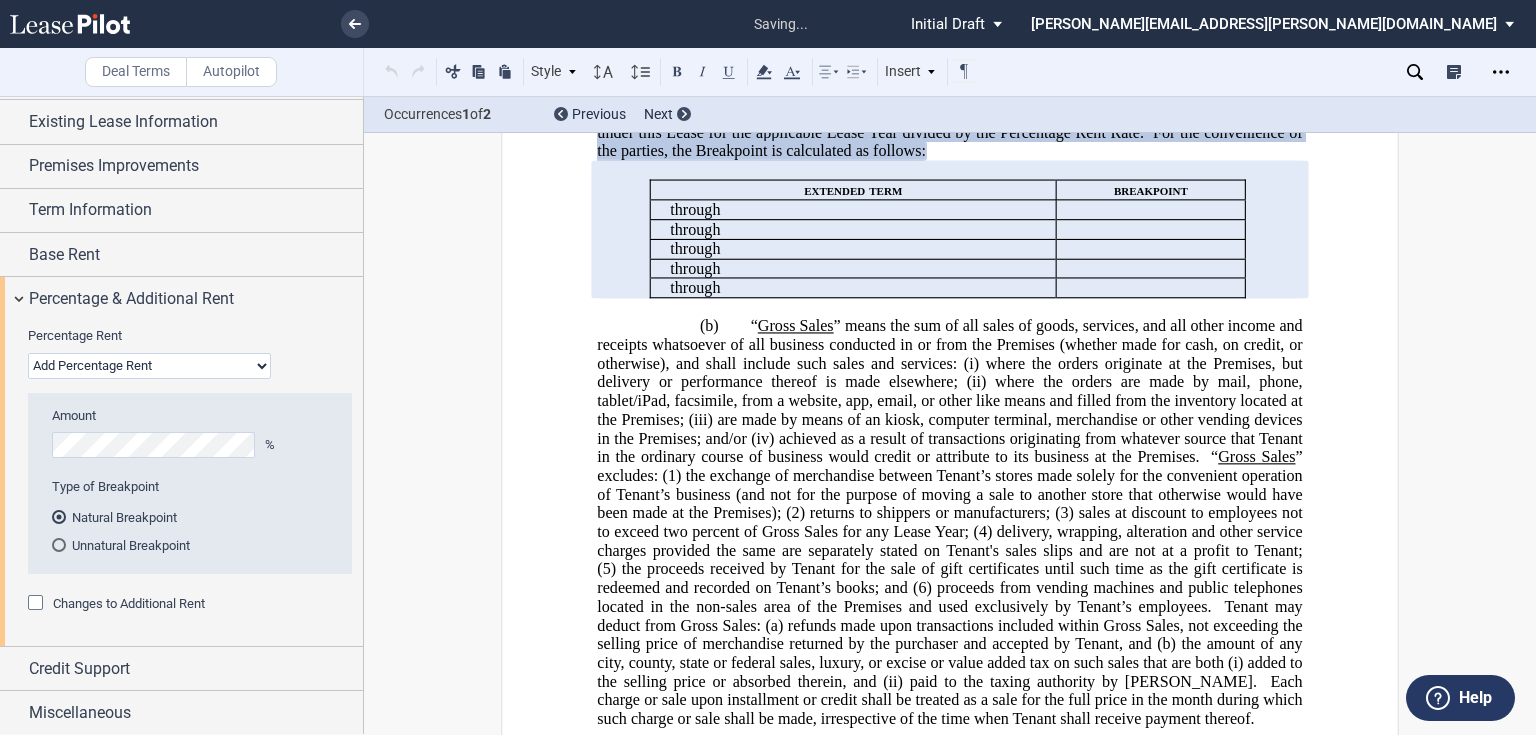 click on "Changes to Additional Rent" 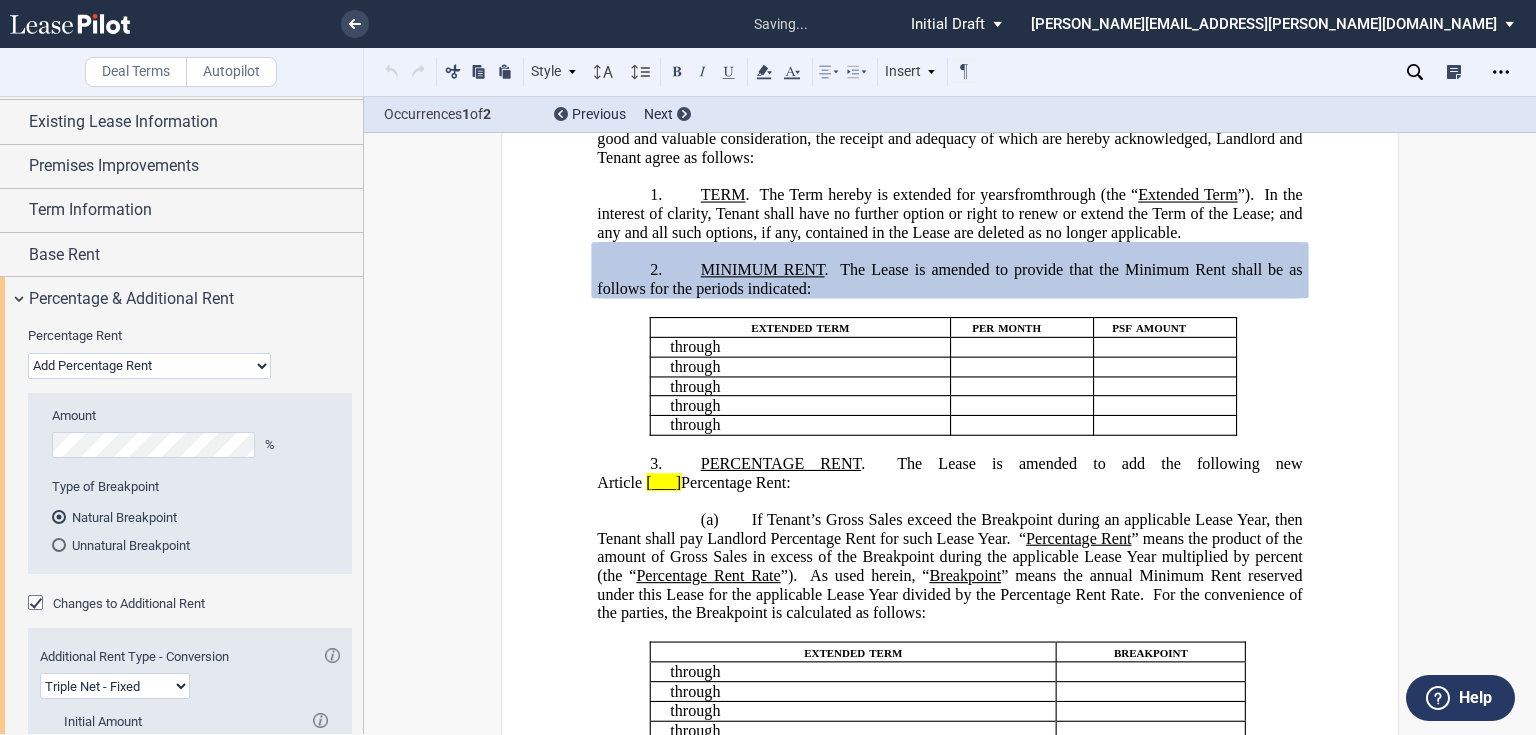 scroll, scrollTop: 329, scrollLeft: 0, axis: vertical 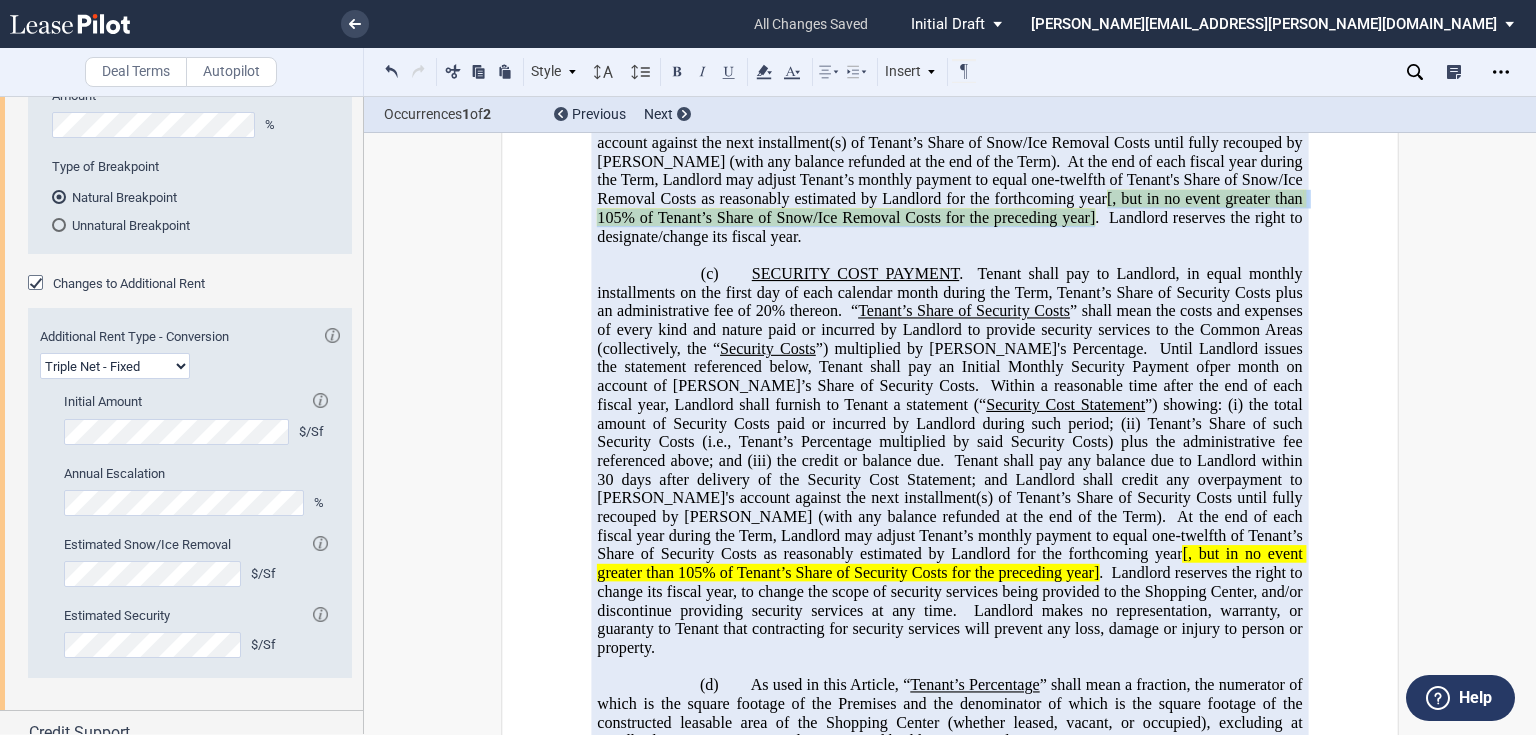 drag, startPoint x: 983, startPoint y: 293, endPoint x: 971, endPoint y: 308, distance: 19.209373 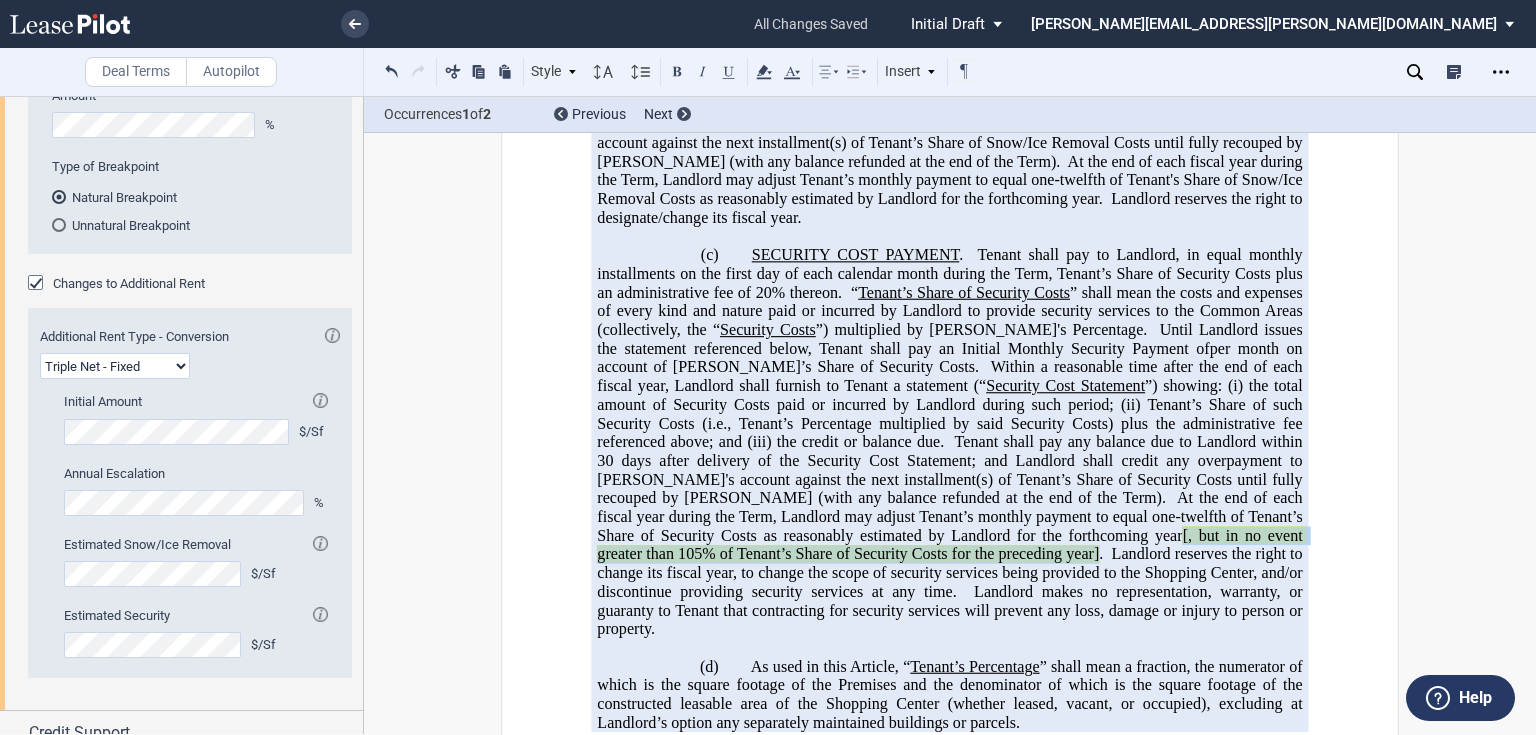 drag, startPoint x: 817, startPoint y: 630, endPoint x: 742, endPoint y: 655, distance: 79.05694 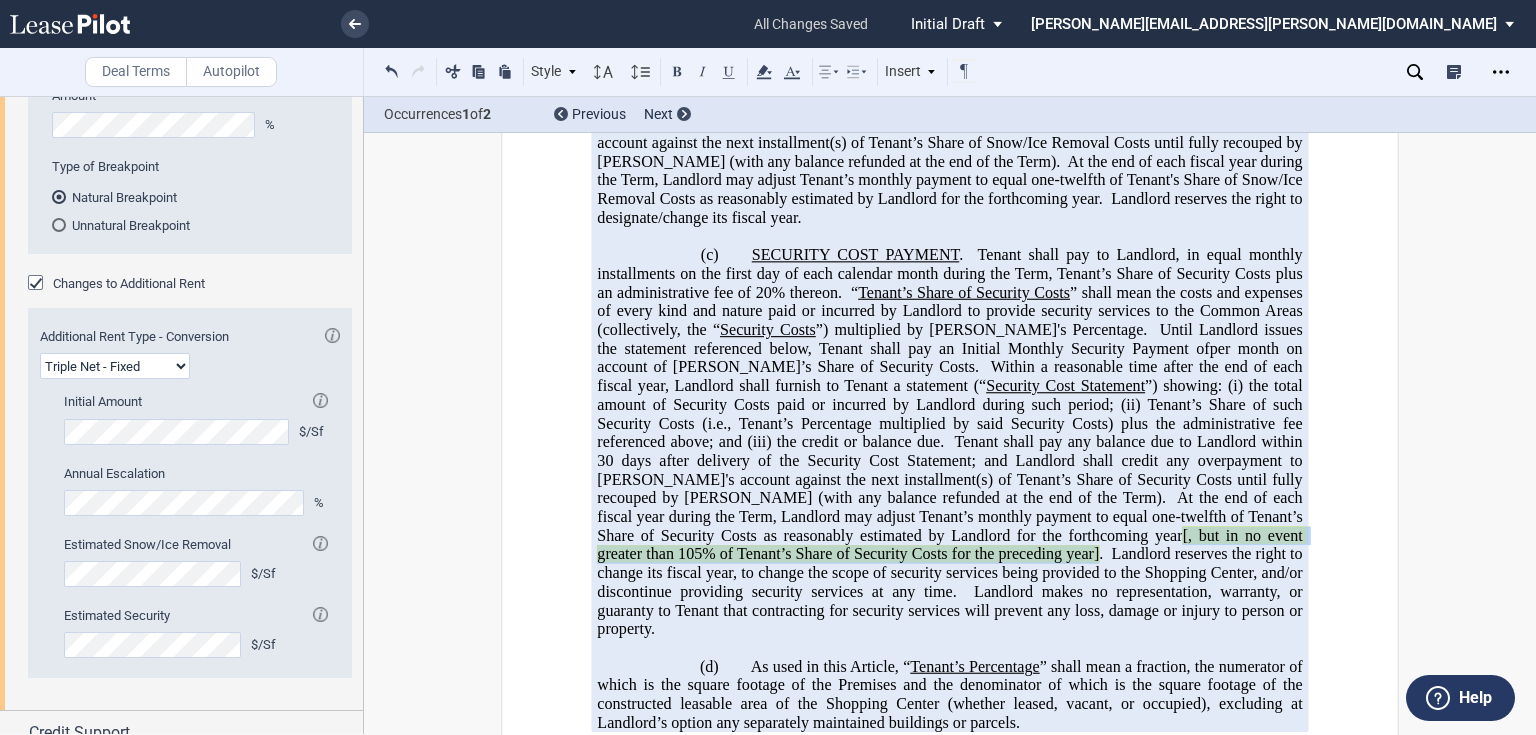 click on "SECURITY COST PAYMENT .    Tenant shall pay to Landlord, in equal monthly installments on the first day of each calendar month during the Term, [PERSON_NAME]’s Share of Security Costs plus an administrative fee of 20% thereon.    “ Tenant’s Share of Security Costs ” shall mean the costs and expenses of every kind and nature paid or incurred by Landlord to provide security services to the Common Areas (collectively, the “ Security Costs ”) multiplied by [PERSON_NAME]'s Percentage.    Until Landlord issues the statement referenced below, Tenant shall pay an Initial Monthly Security Payment of  ﻿ ﻿  per month on account of Tenant’s Share of Security Costs.    Within a reasonable time after the end of each fiscal year, Landlord shall furnish to Tenant a statement (“ Security Cost Statement ”) showing: (i)   the total amount of Security Costs paid or incurred by Landlord during such period; (ii)     the credit or balance due.    Tenant shall pay any balance due to Landlord within 30      ." 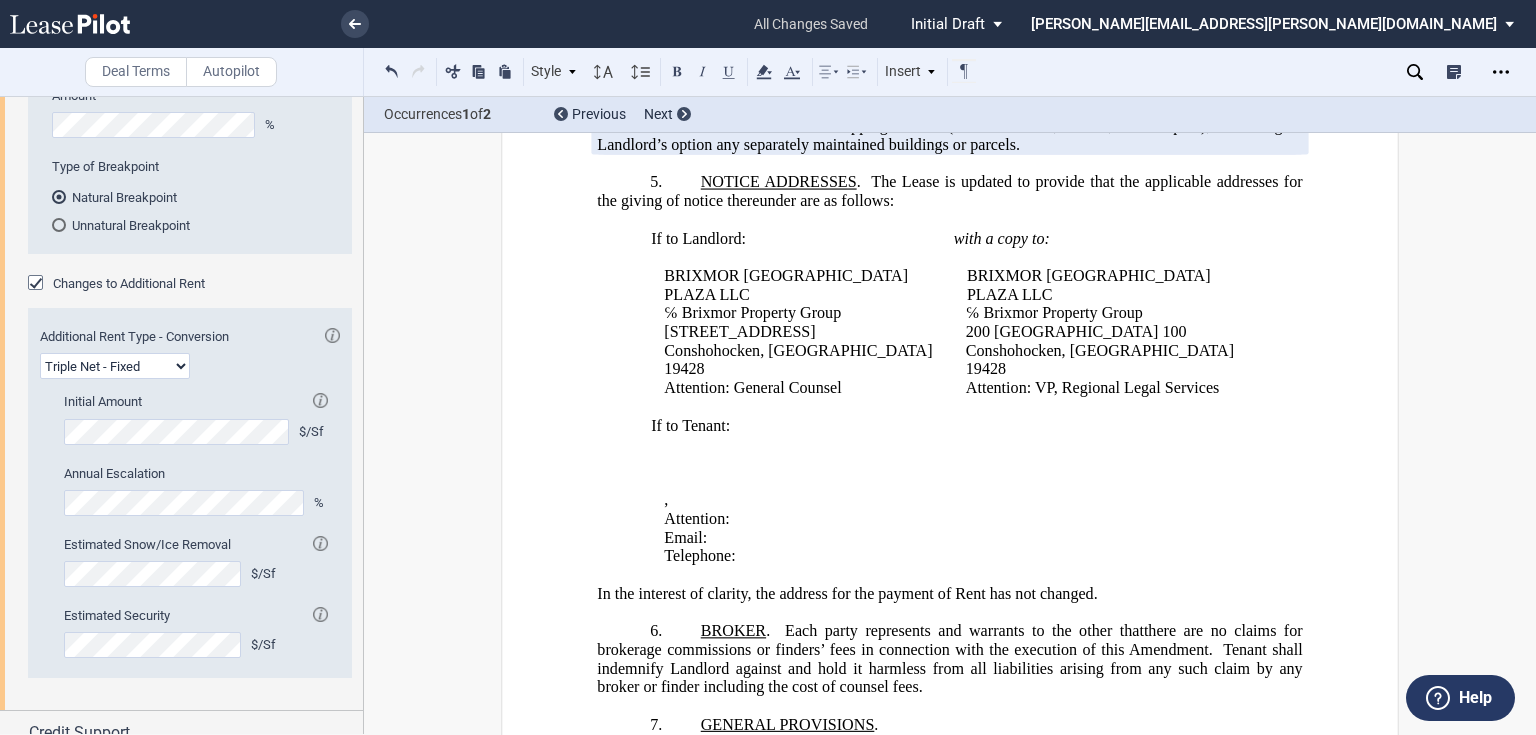 scroll, scrollTop: 3289, scrollLeft: 0, axis: vertical 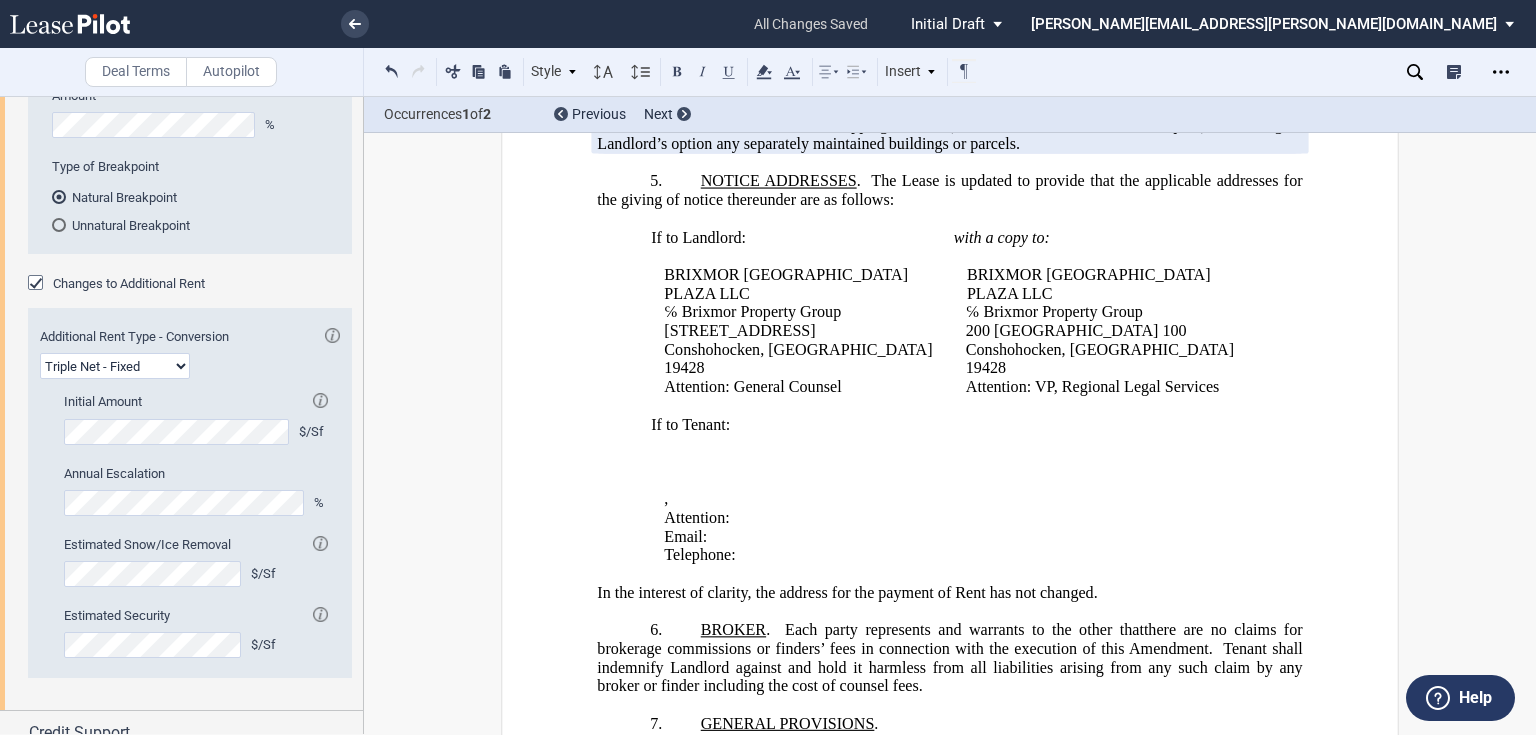 click on "BRIXMOR [GEOGRAPHIC_DATA] PLAZA LLC" at bounding box center (801, 284) 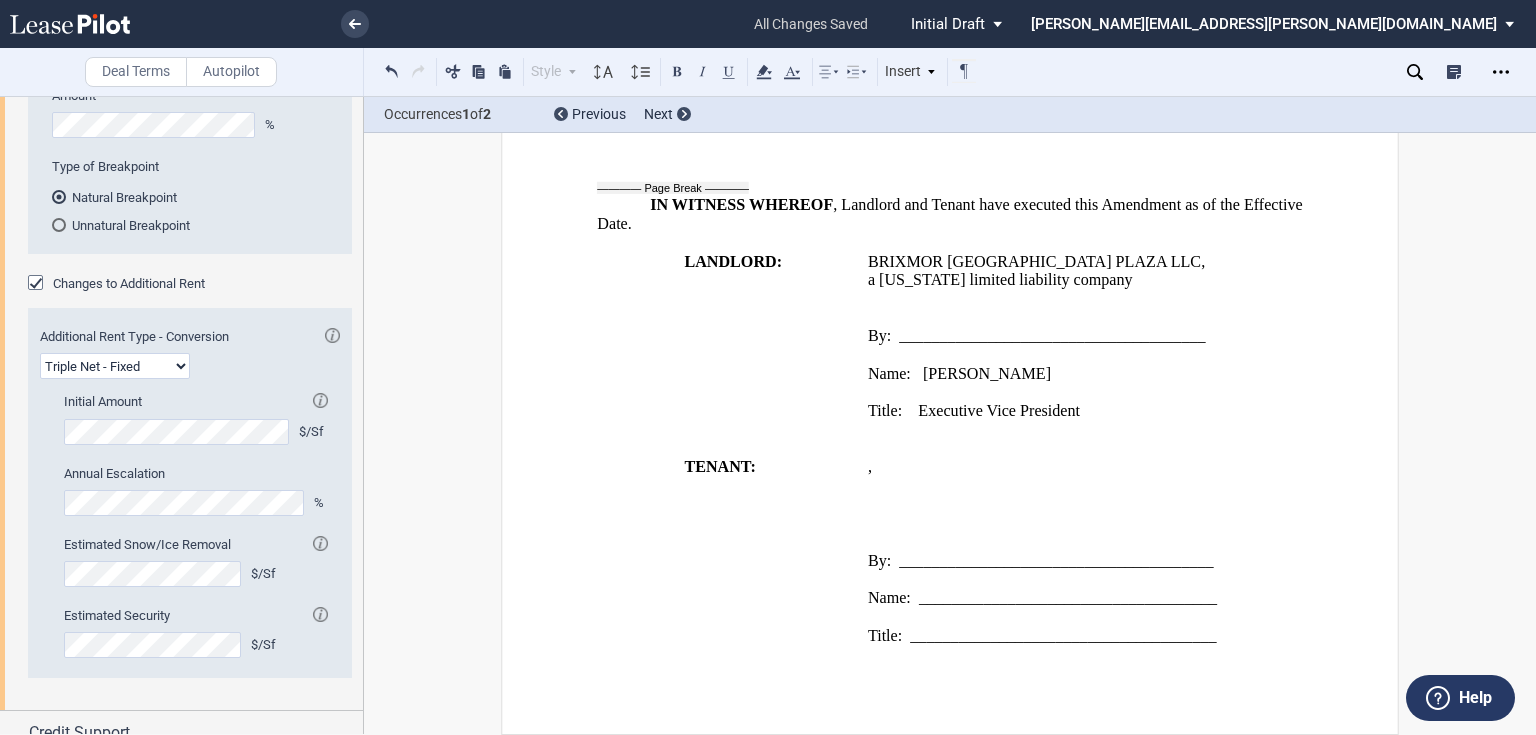 scroll, scrollTop: 4500, scrollLeft: 0, axis: vertical 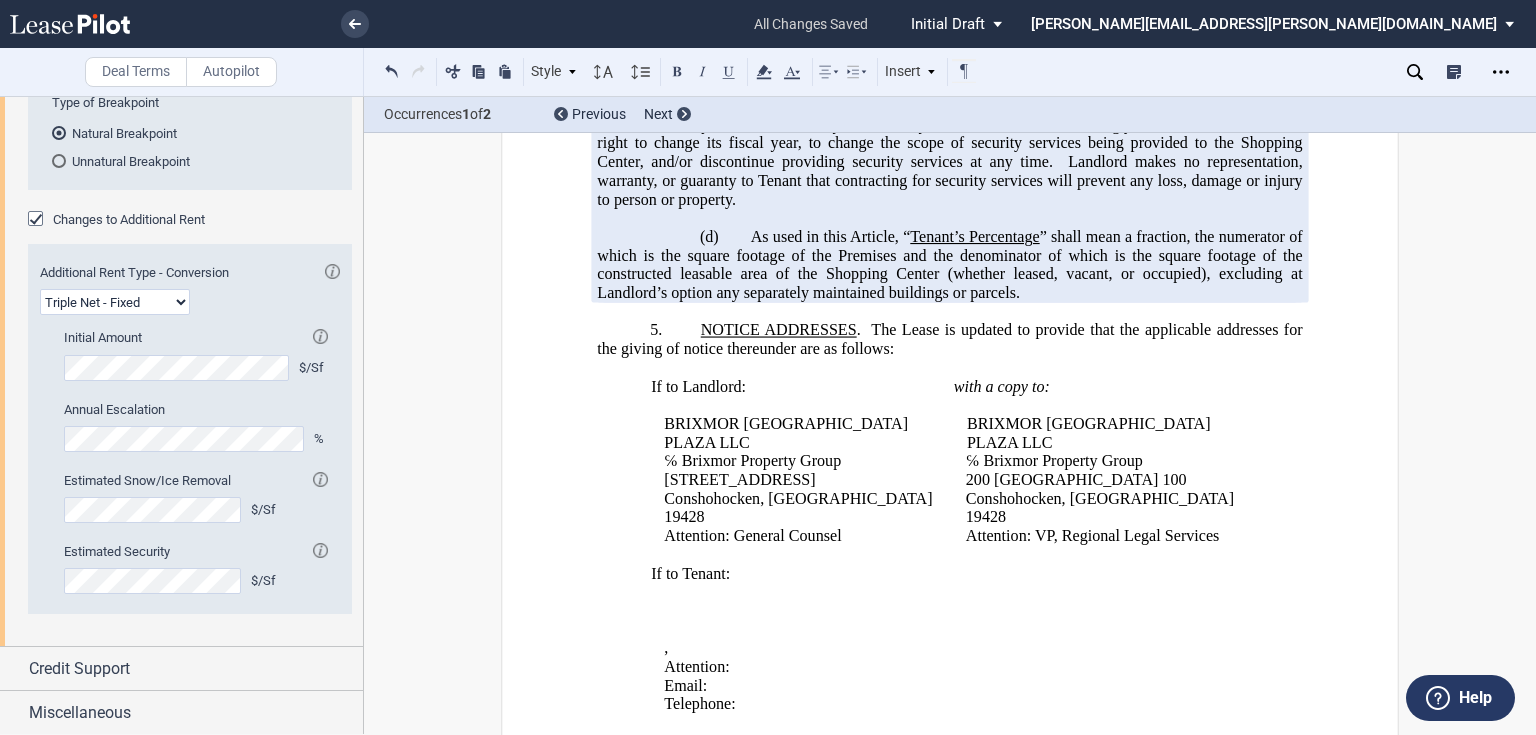 click on "NOTICE ADDRESSES" 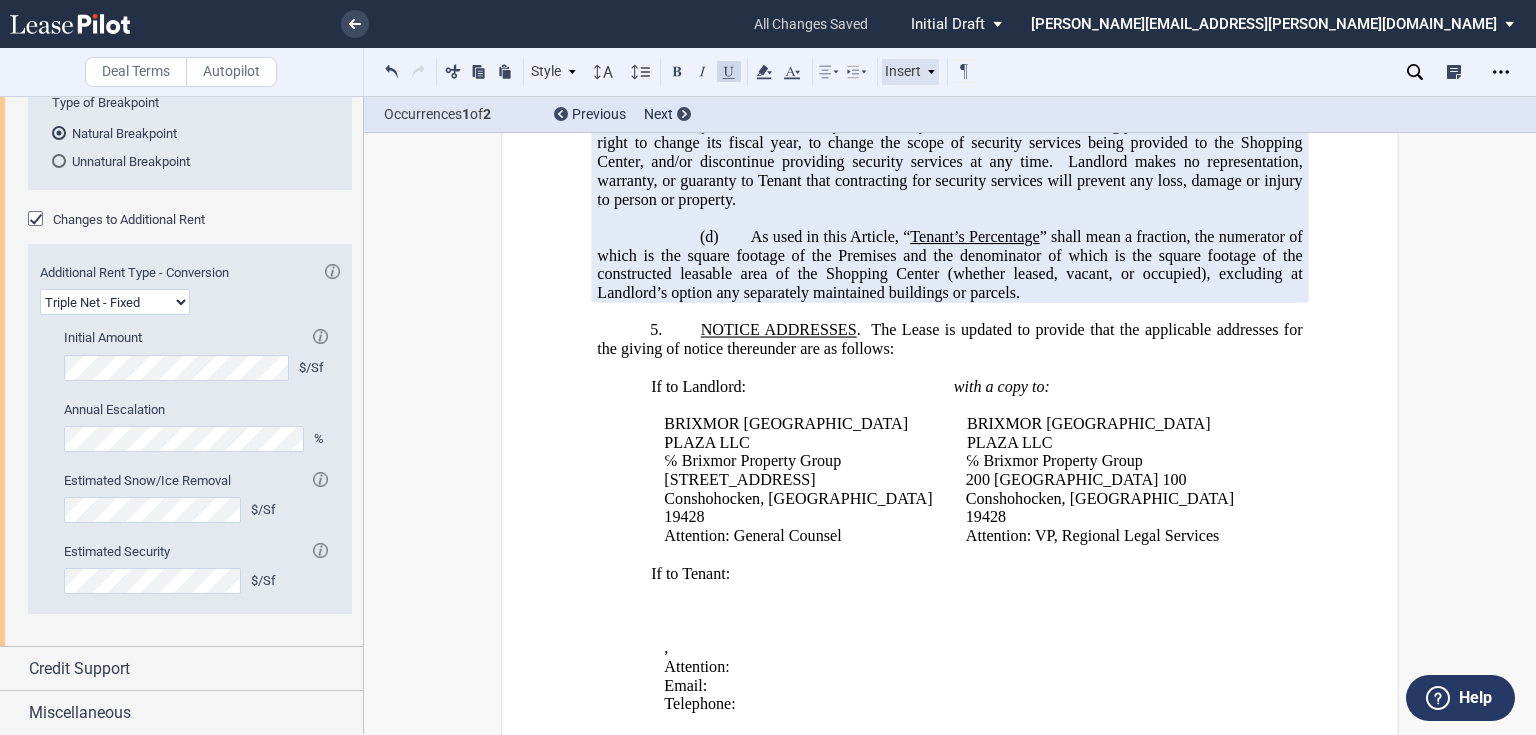 click on "Insert" at bounding box center (911, 72) 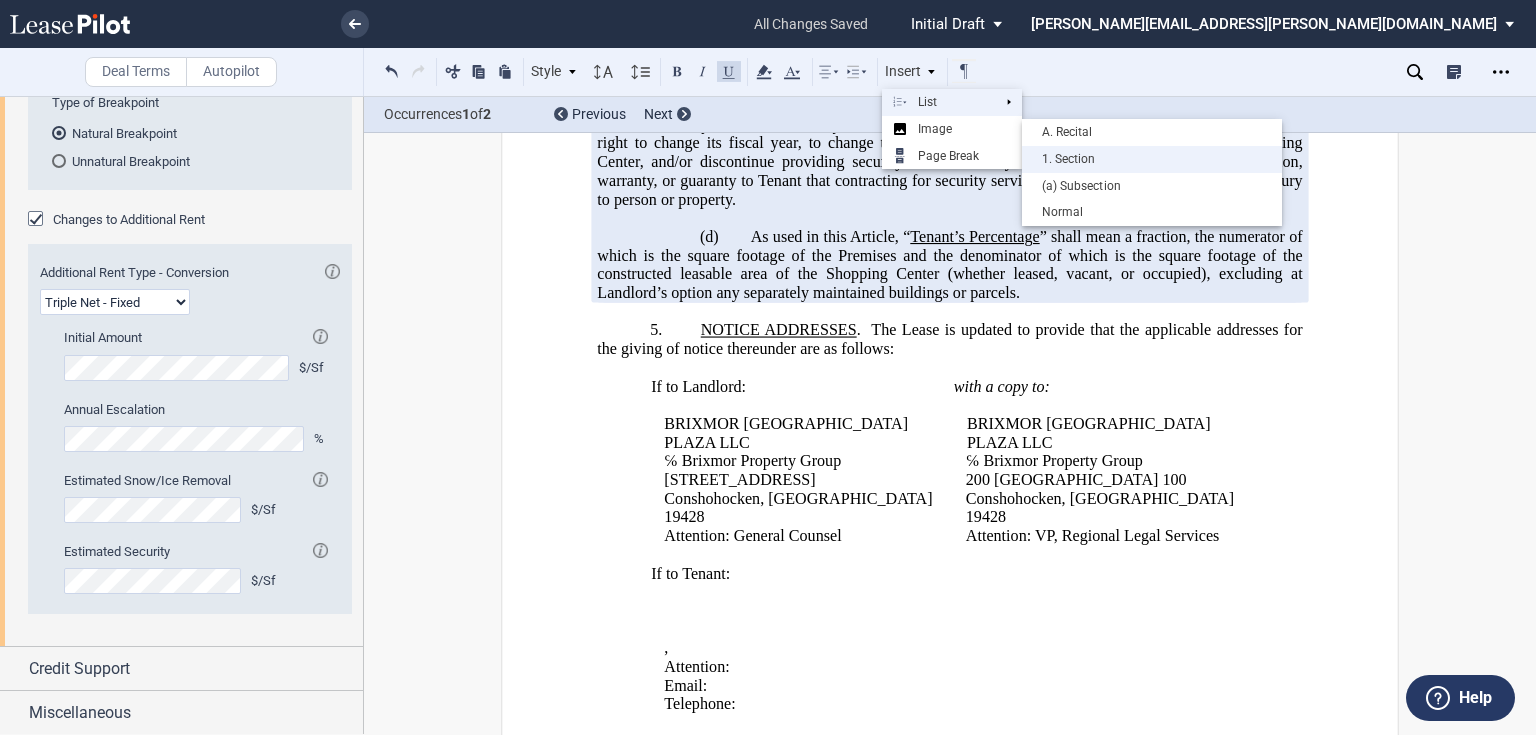 click on "1. Section" at bounding box center [1152, 159] 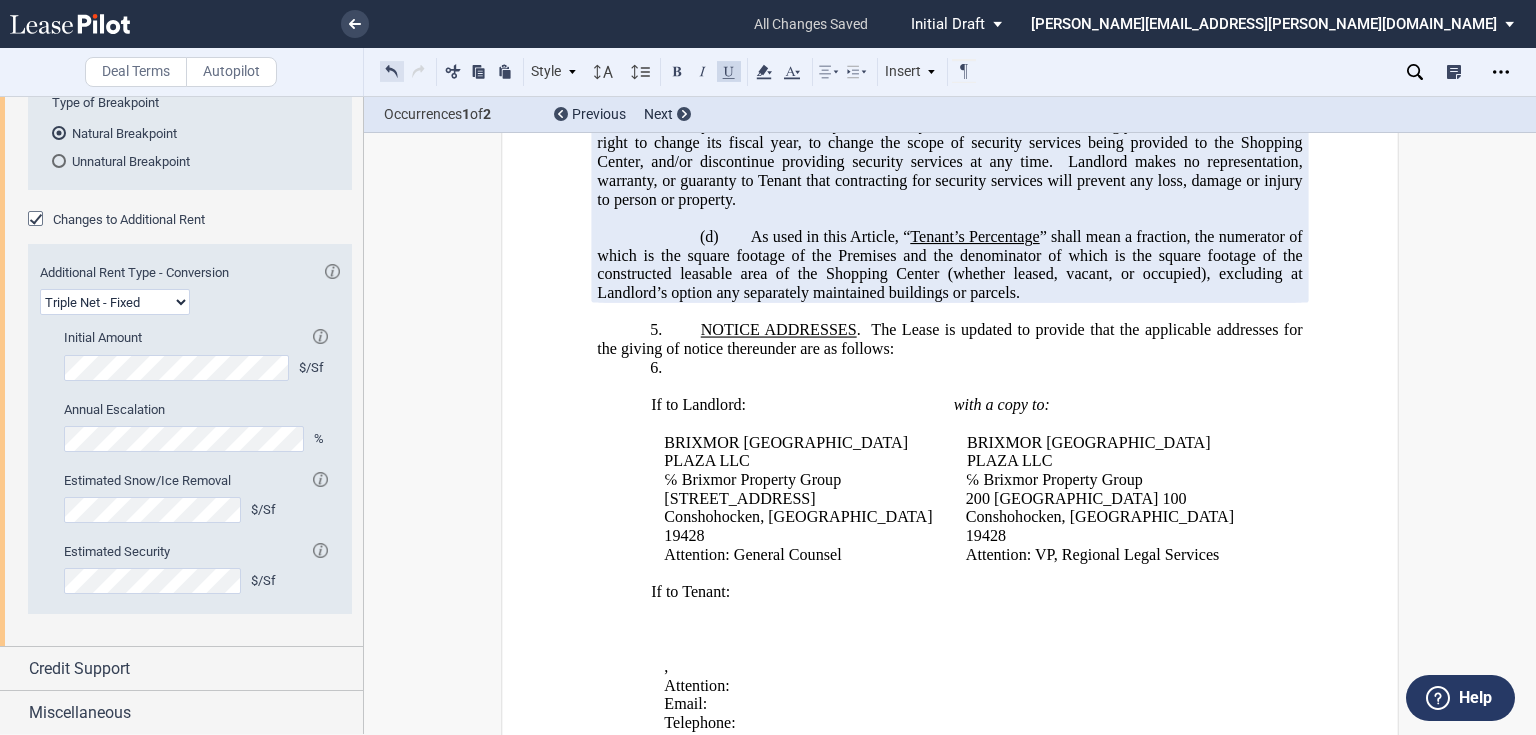 click at bounding box center (392, 71) 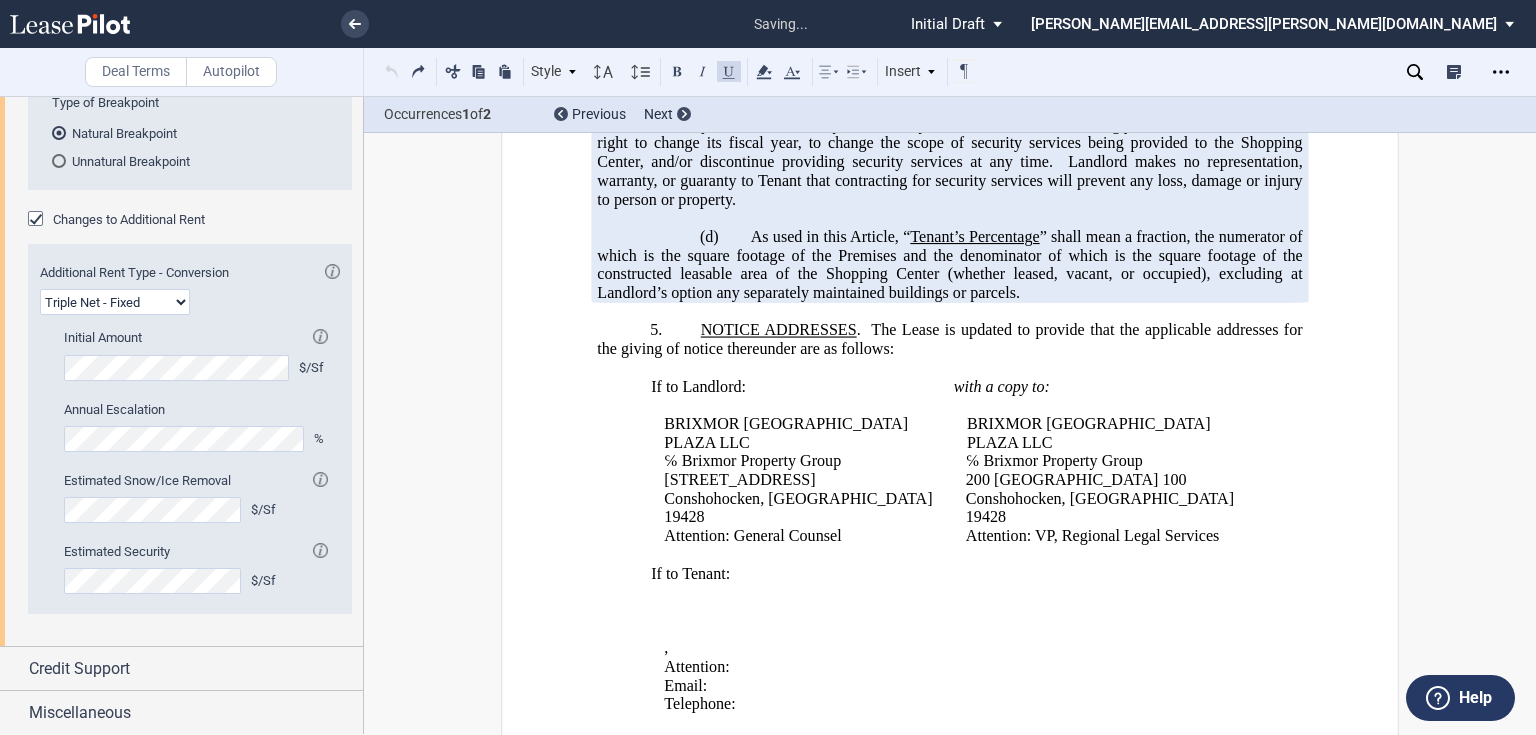 click on "5.                 NOTICE ADDRESSES .    The Lease is updated to provide that the applicable addresses for the giving of notice thereunder are as follows:" at bounding box center [949, 339] 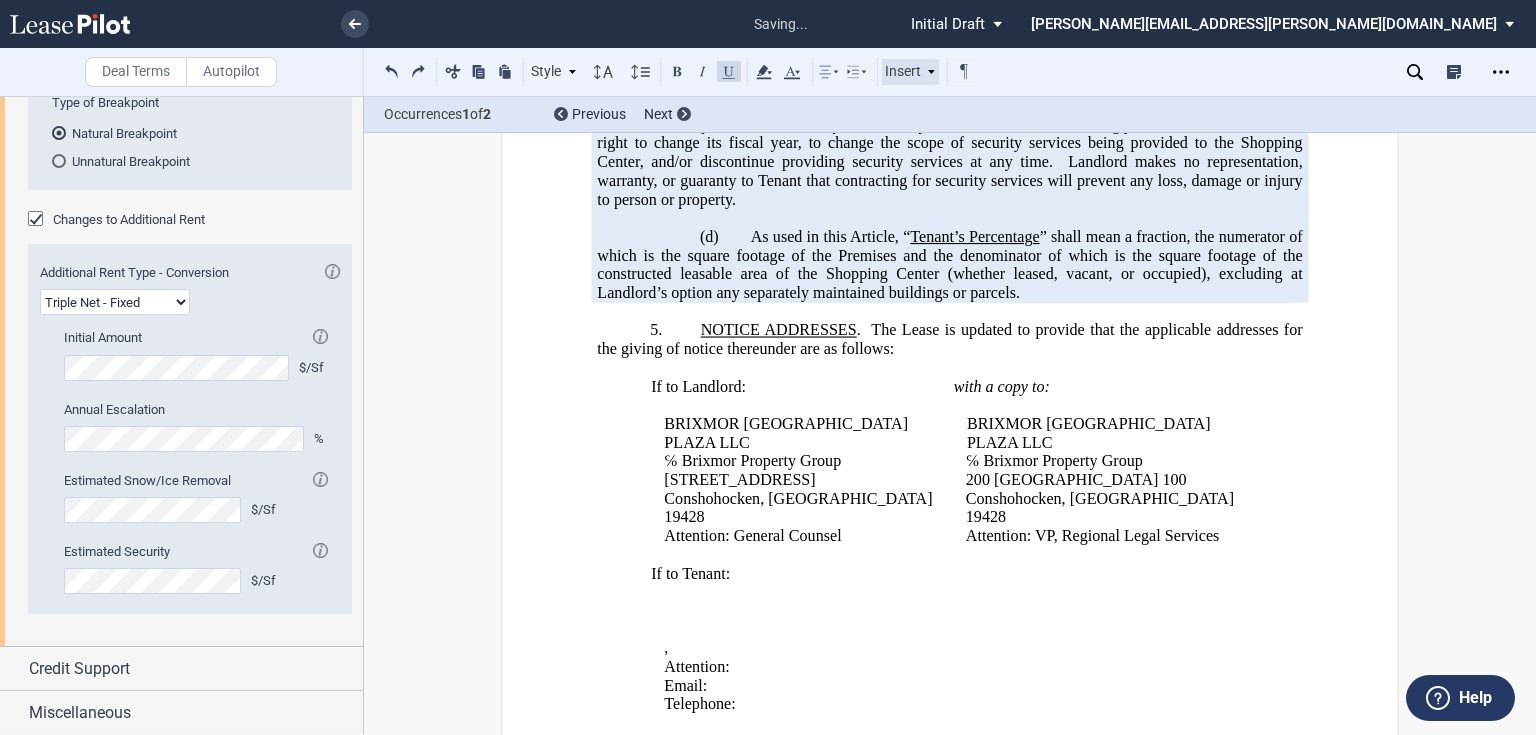 click 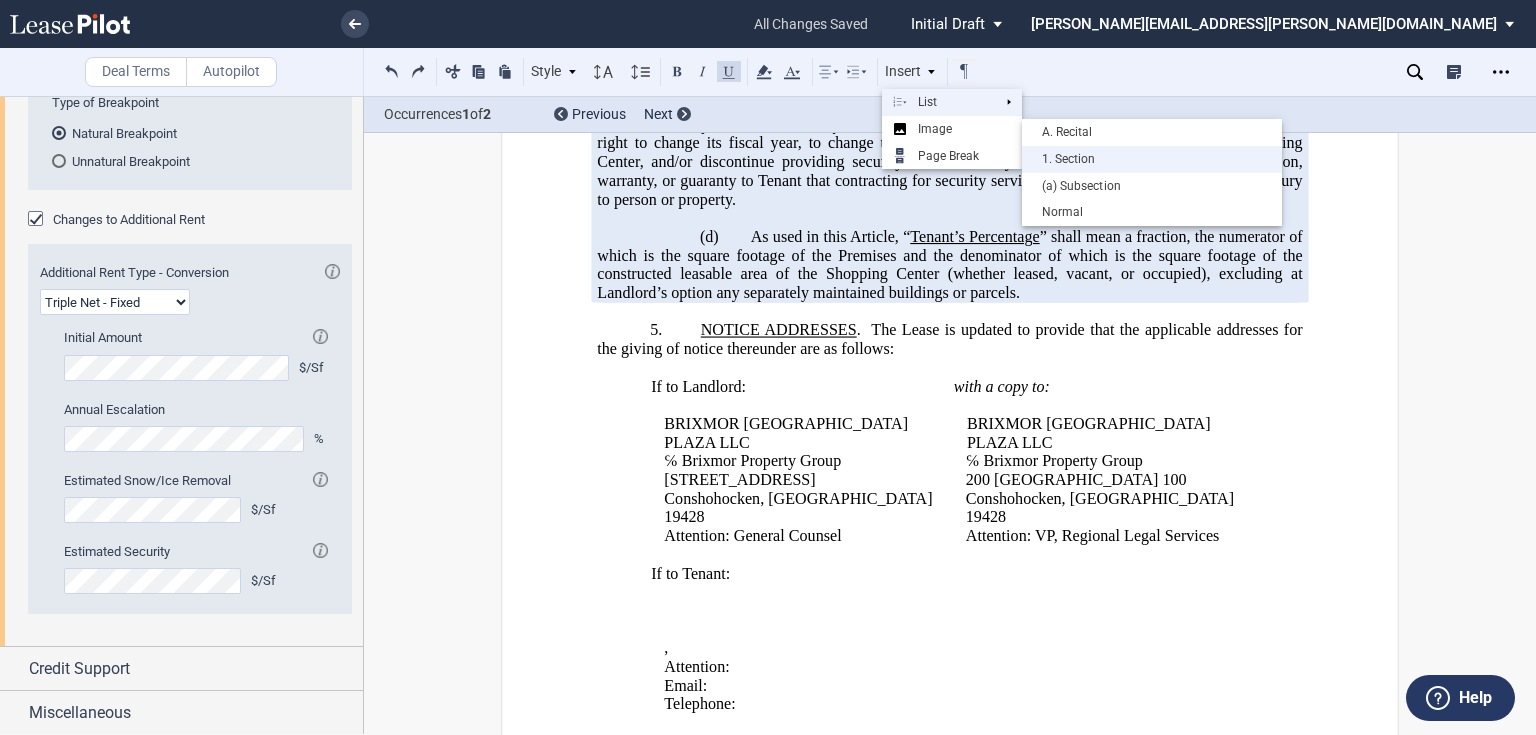 click on "1. Section" at bounding box center (1152, 159) 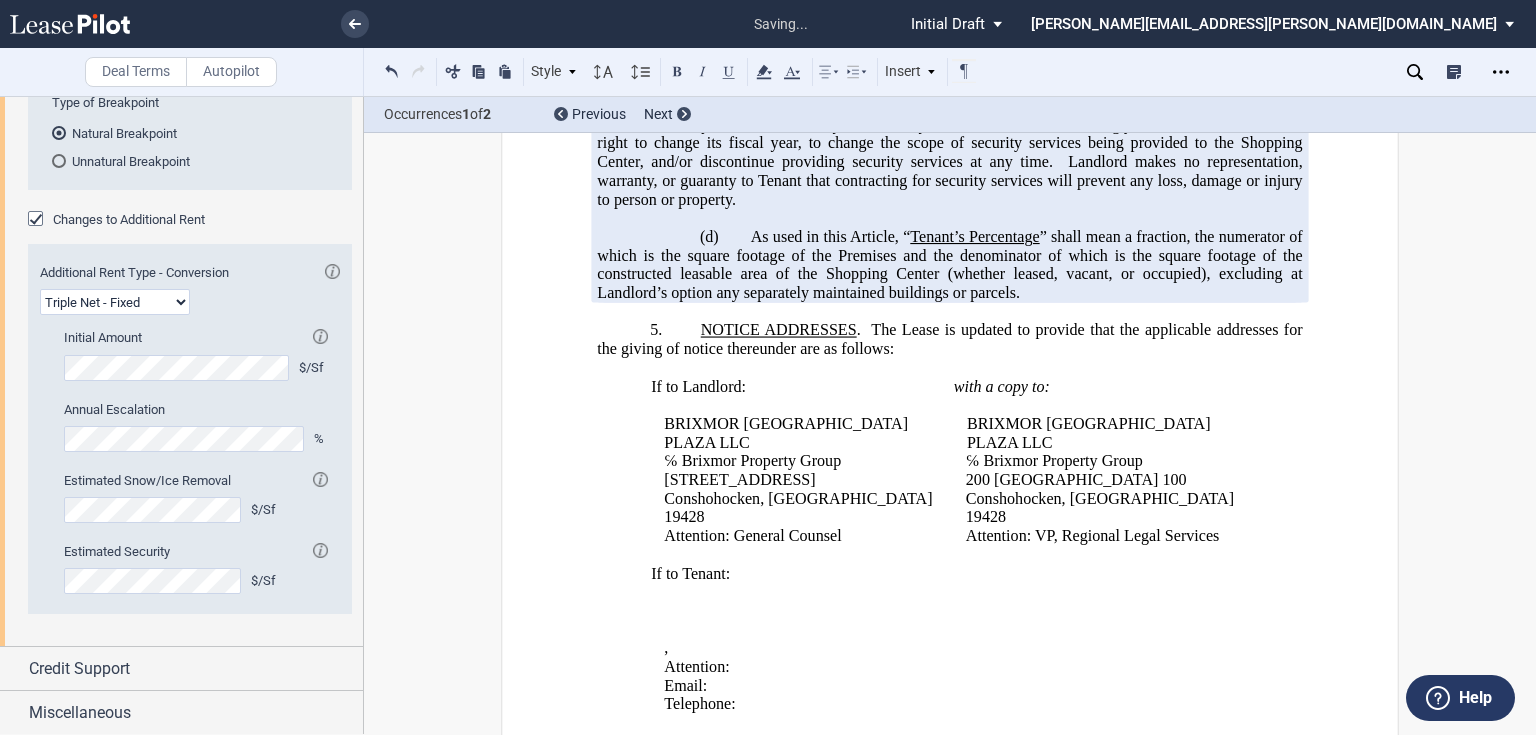 click on "NOTICE ADDRESSES" 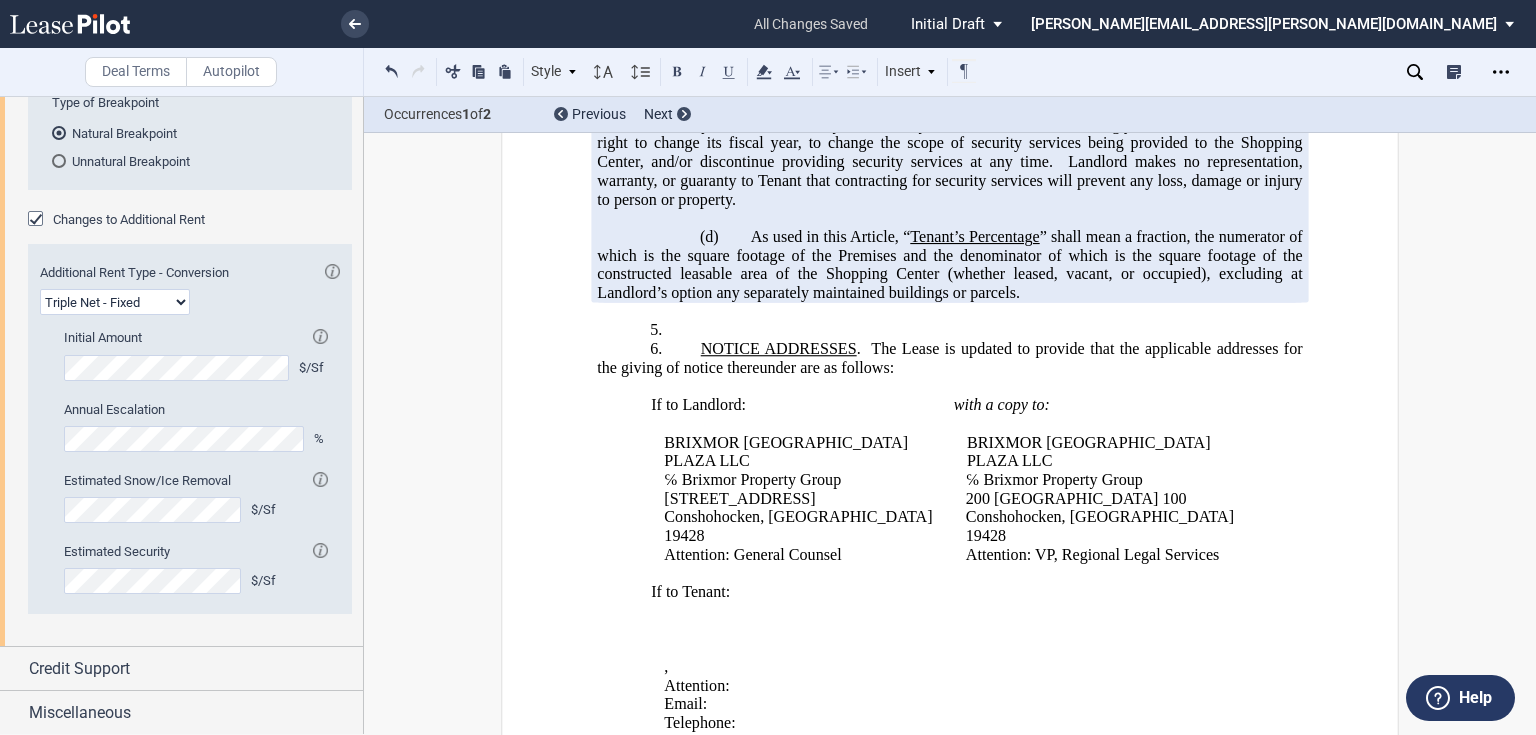 click on "5.                     ﻿" at bounding box center (949, 330) 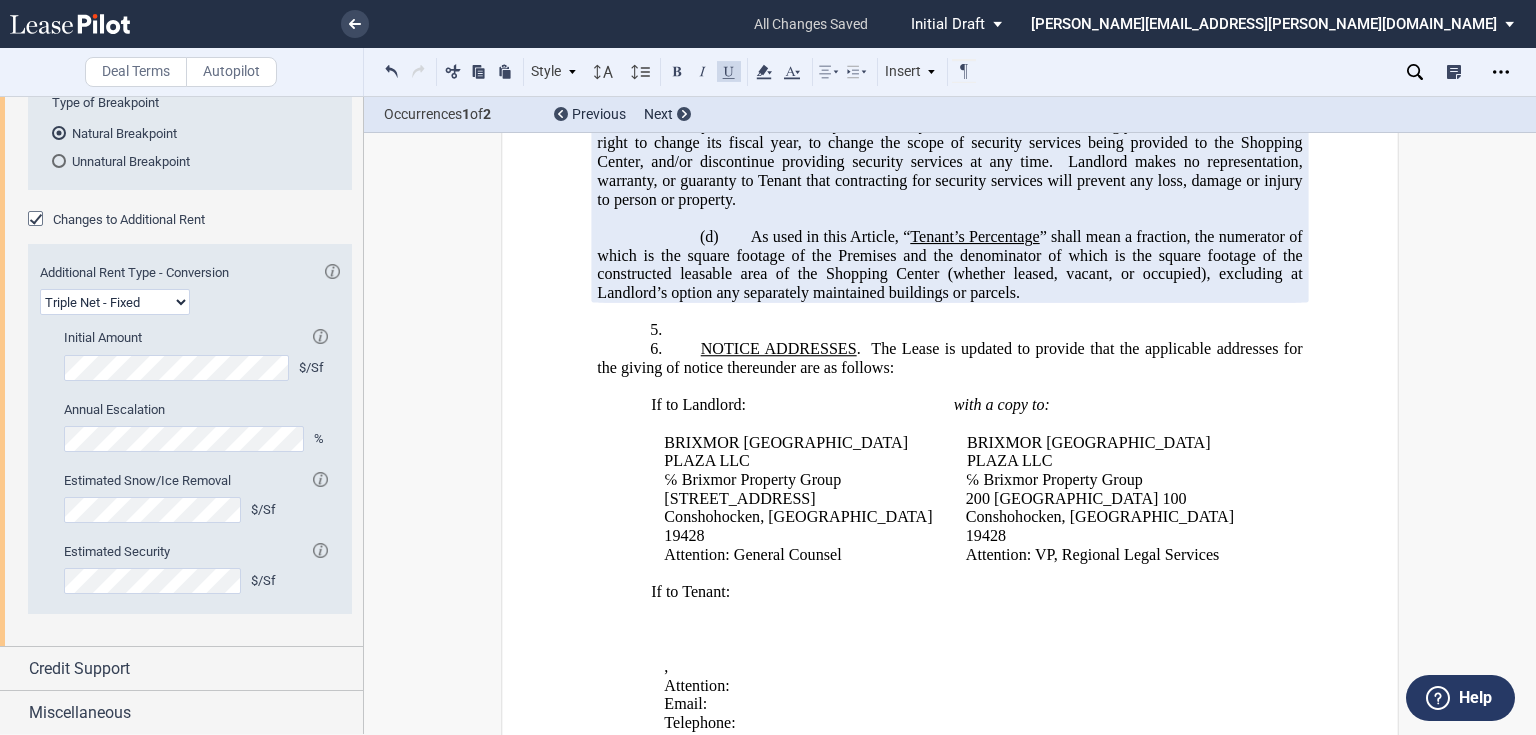 type 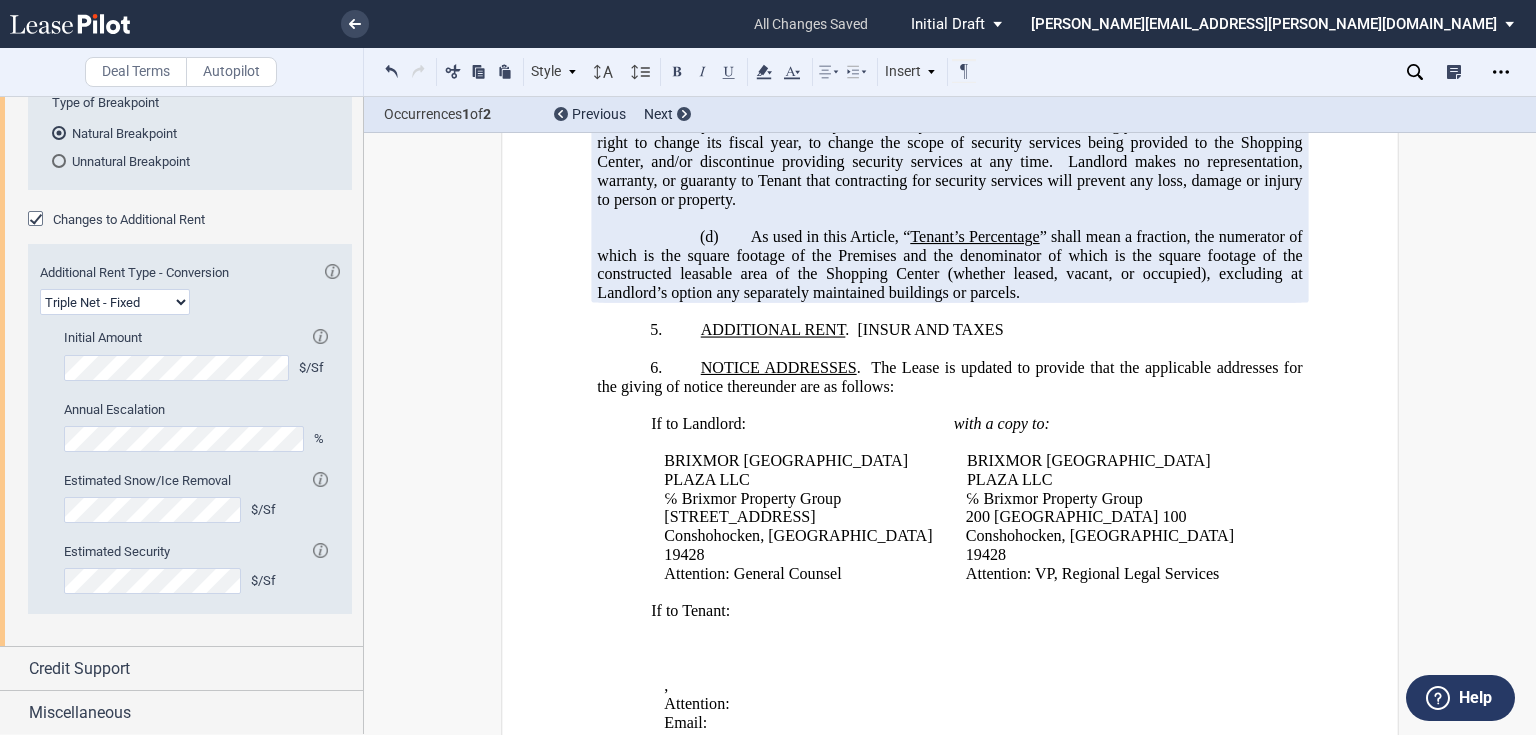 click on ".  [INSUR AND TAXES" 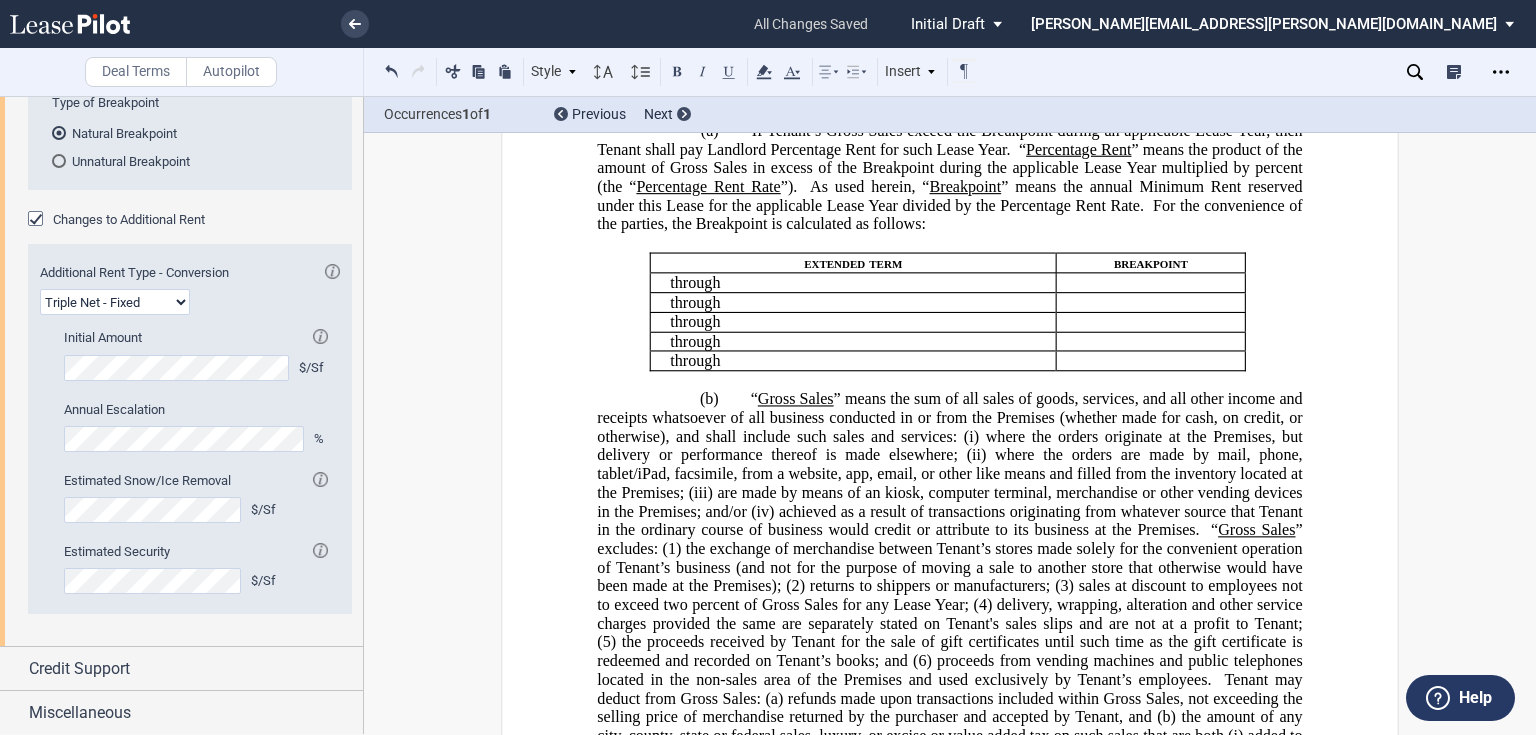 scroll, scrollTop: 752, scrollLeft: 0, axis: vertical 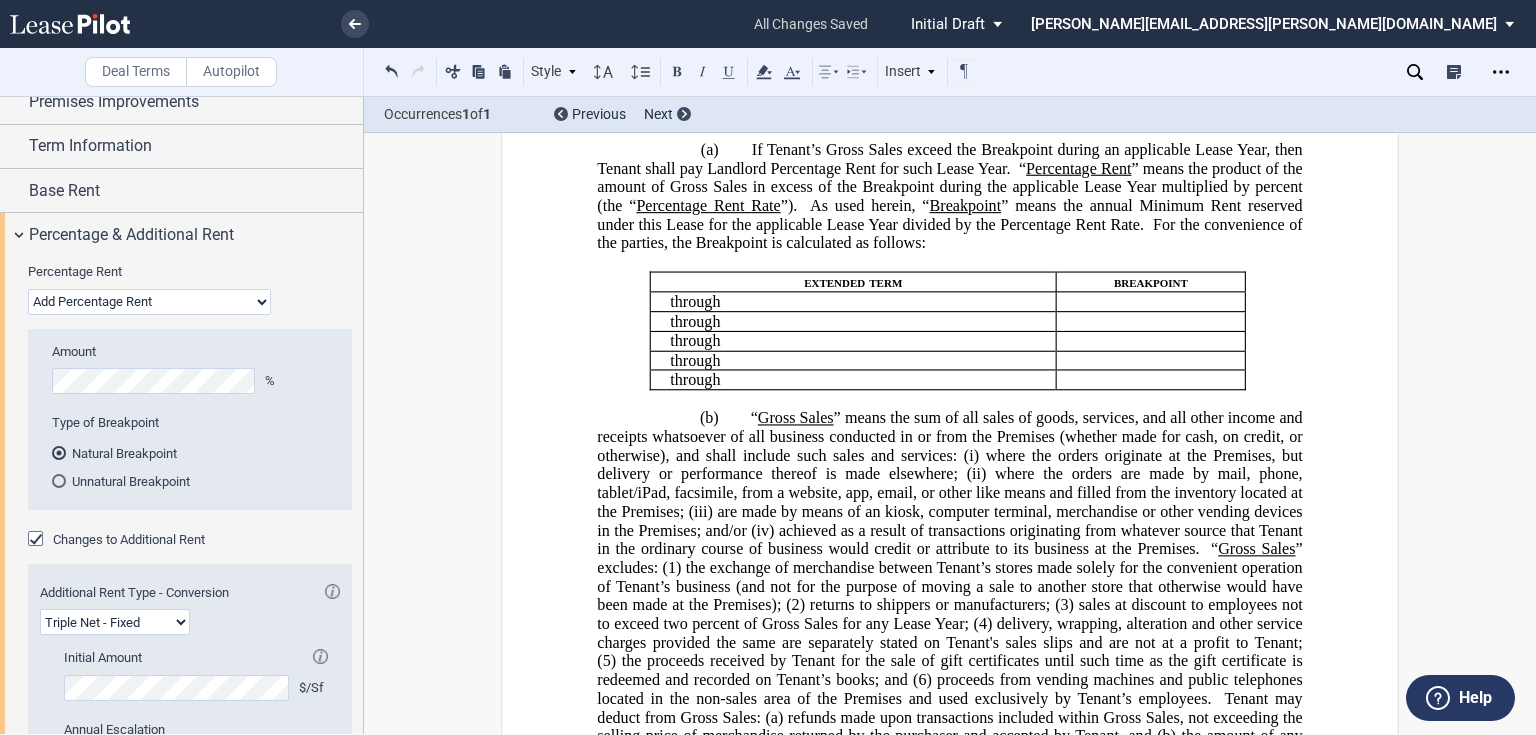 click on "No Change
Add Percentage Rent
Reset Breakpoint" at bounding box center [149, 302] 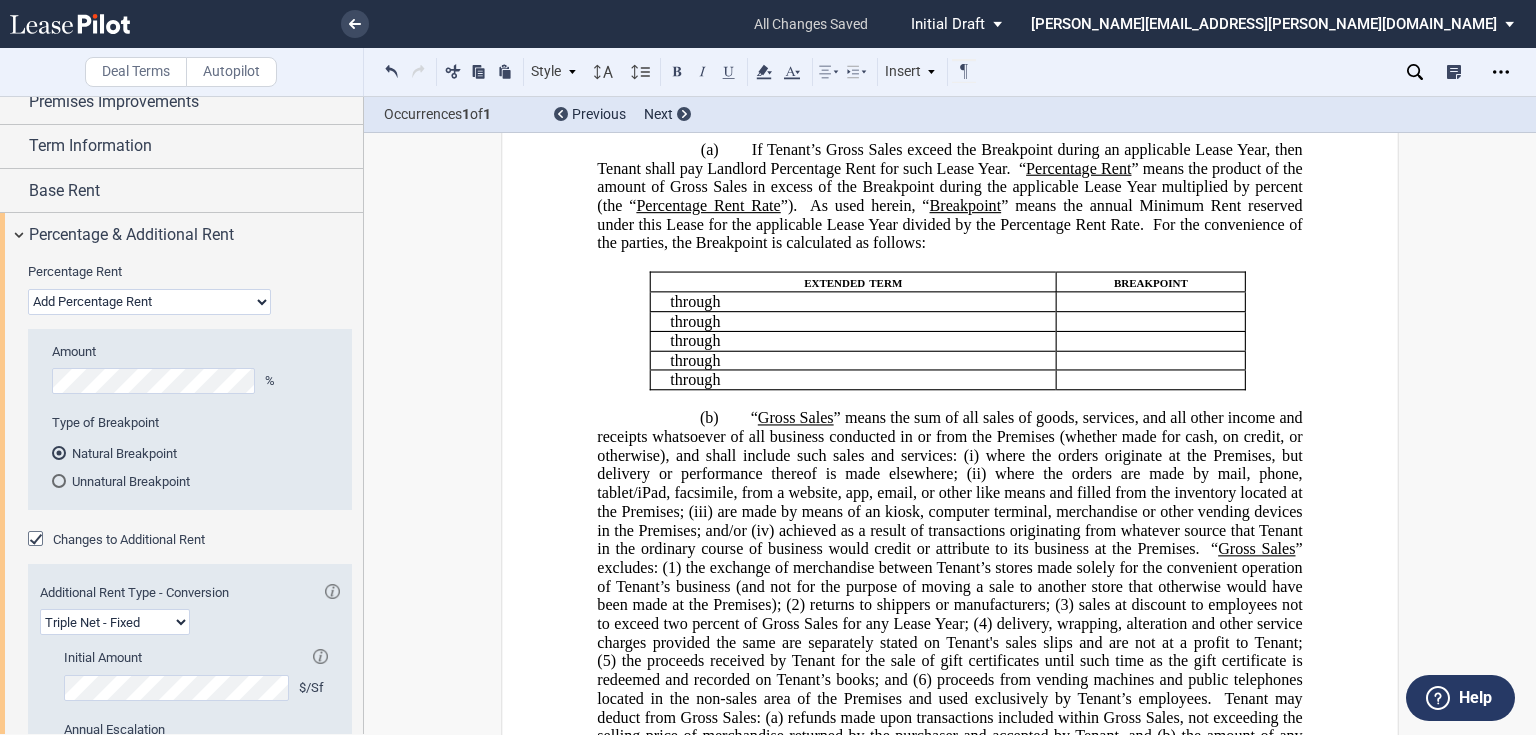 select on "reset" 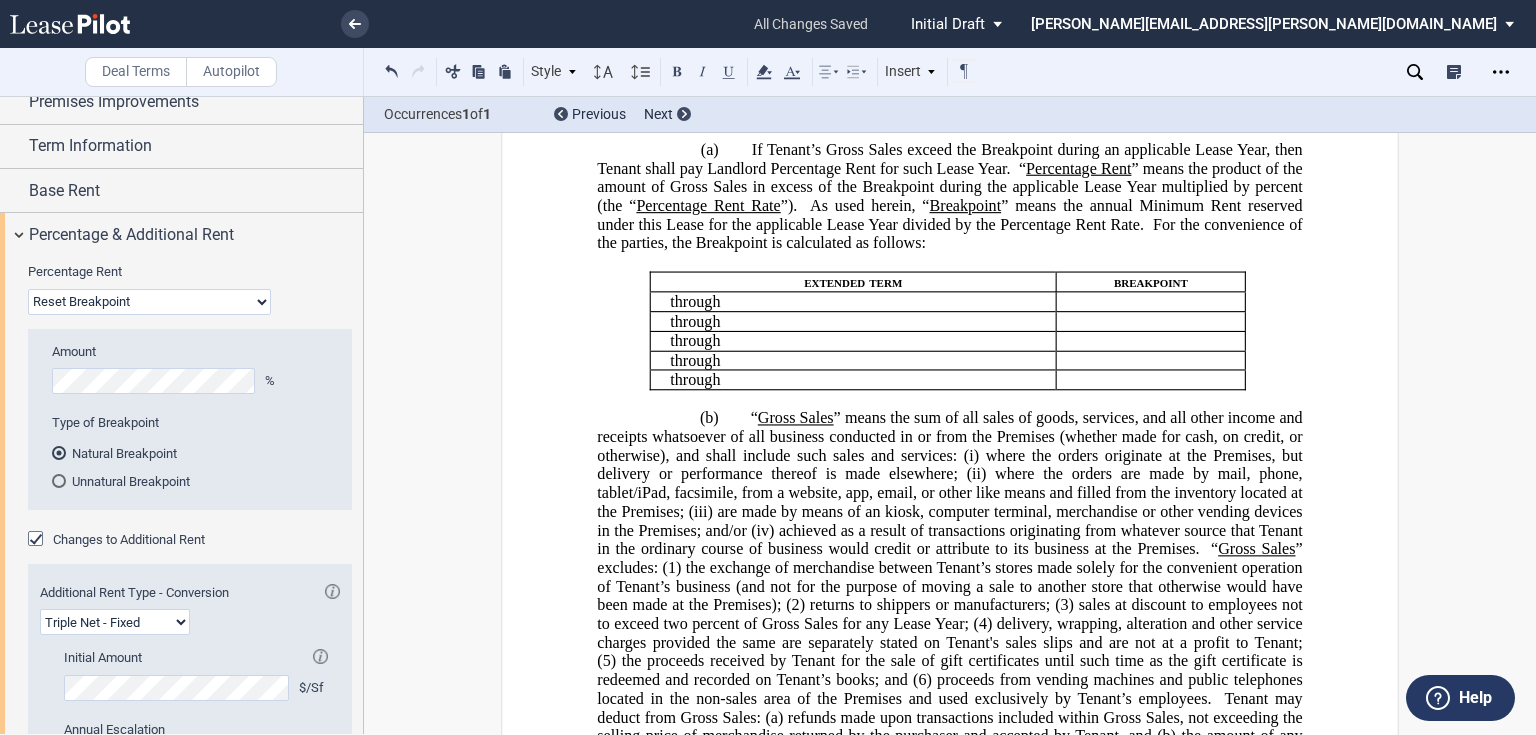 click on "No Change
Add Percentage Rent
Reset Breakpoint" at bounding box center (149, 302) 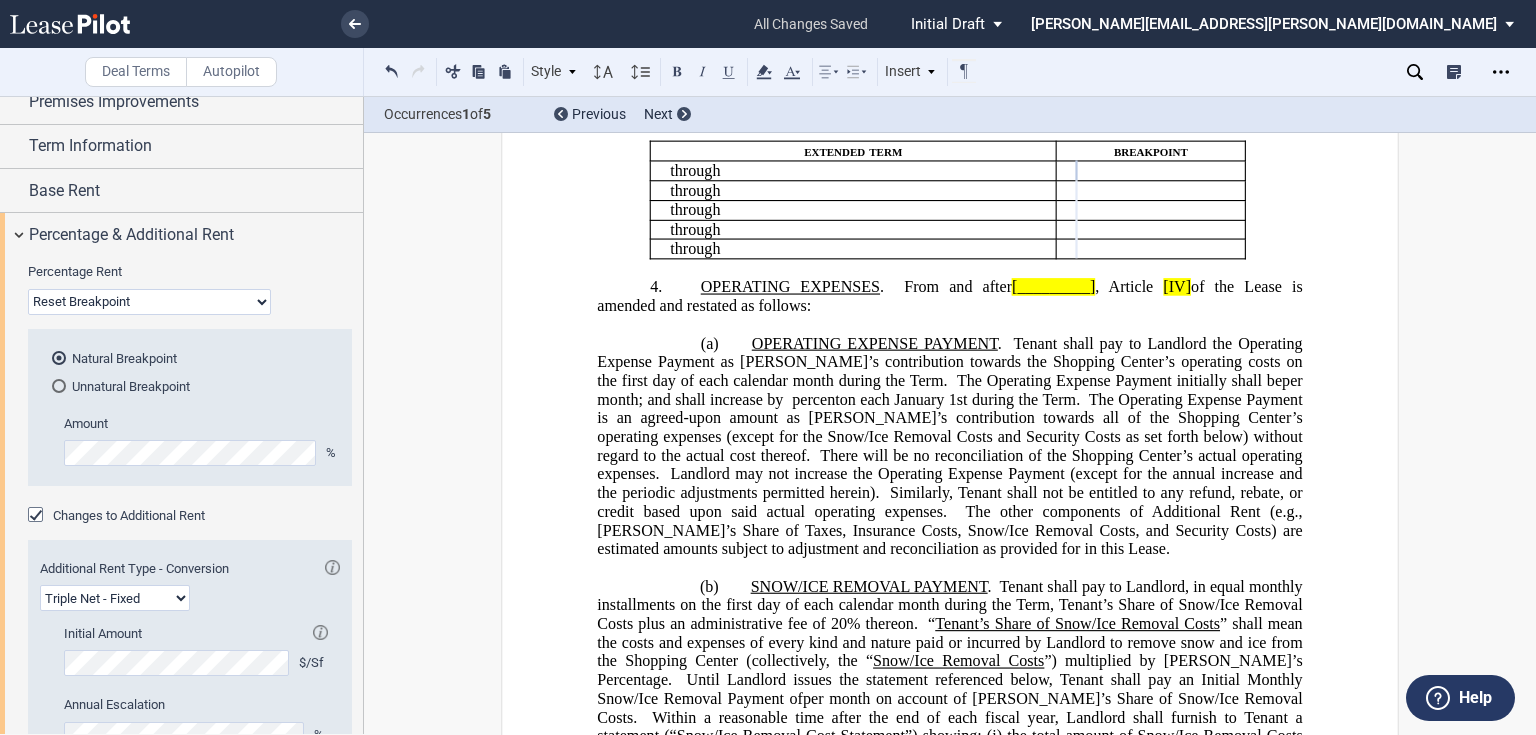 click on "The Lease is amended to provide that the Breakpoint shall be as follows for the periods indicated:" 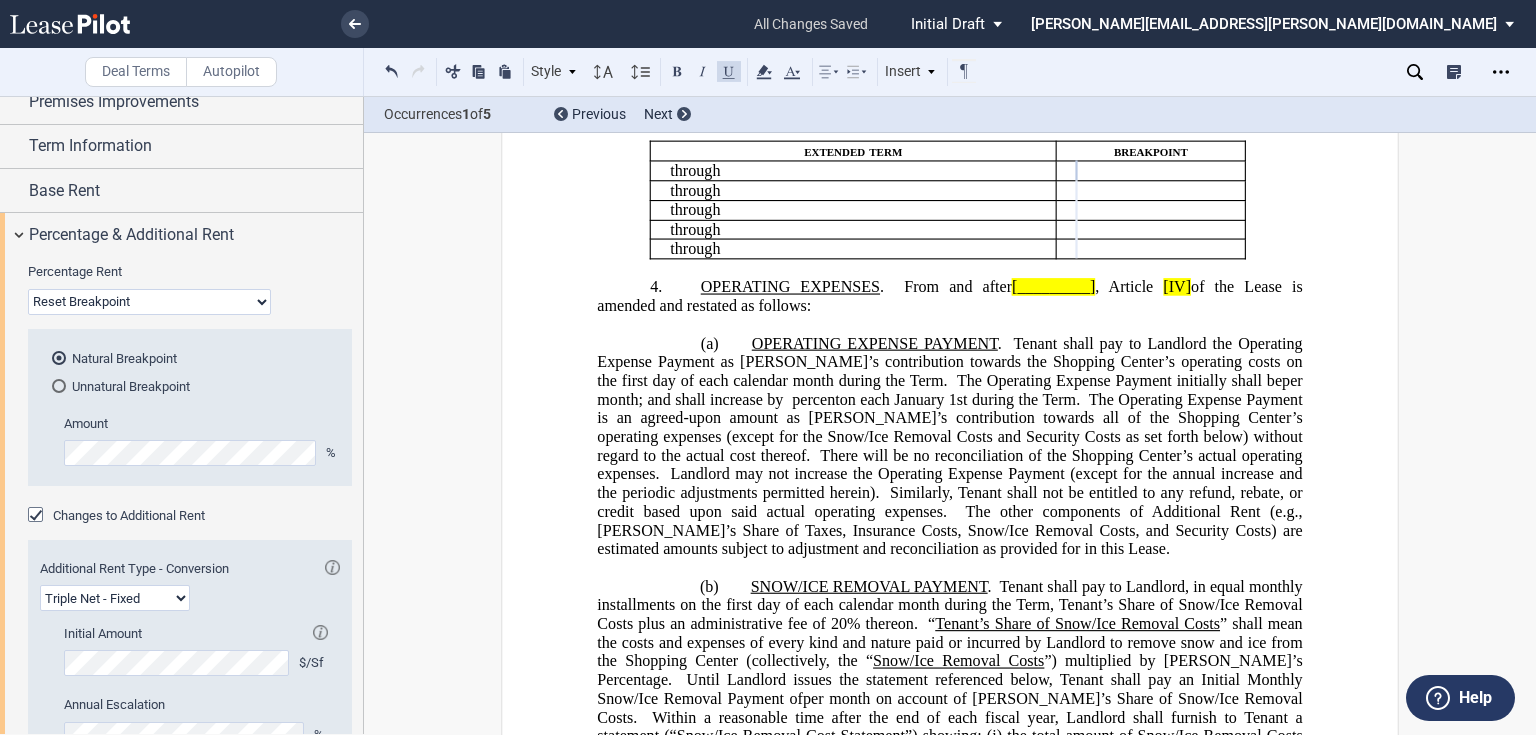 type 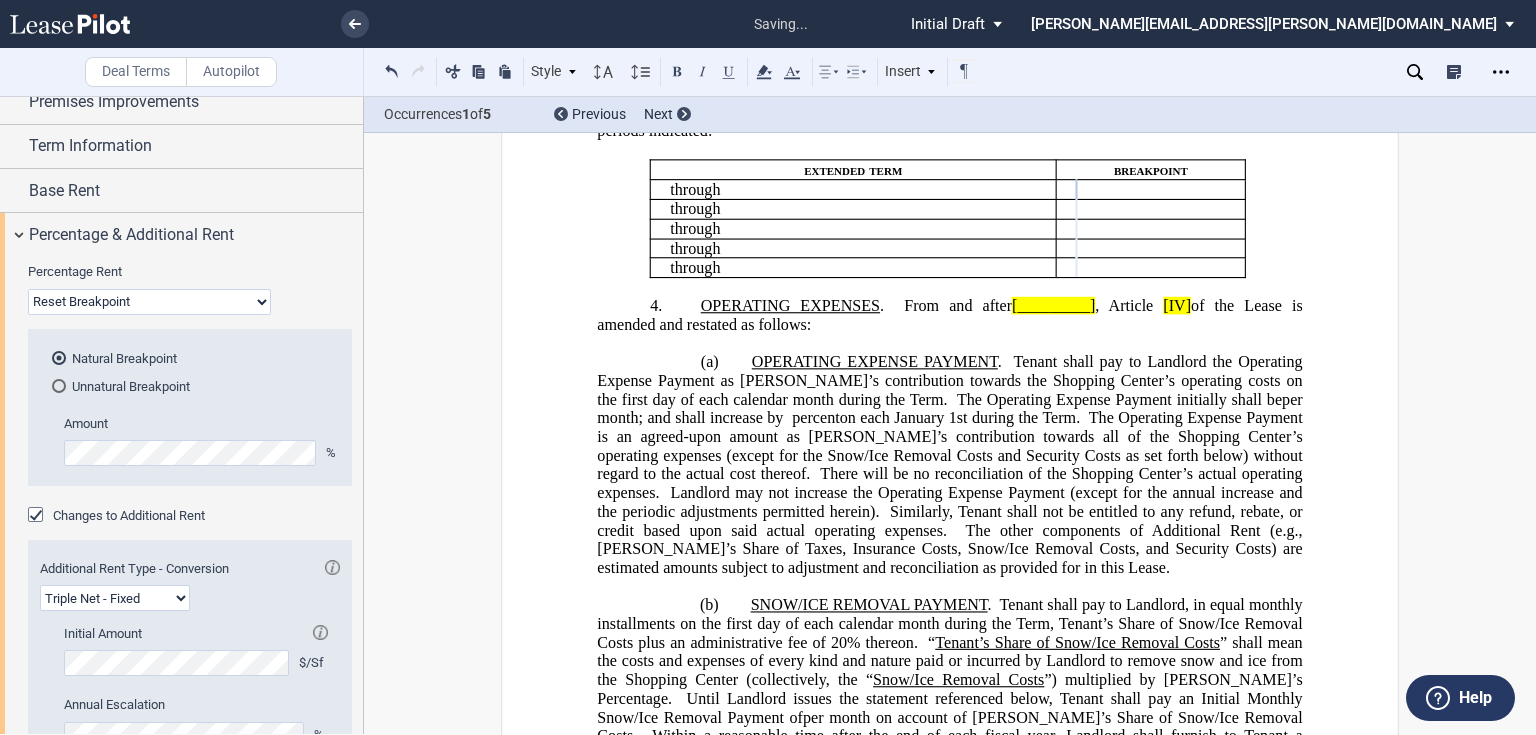 type 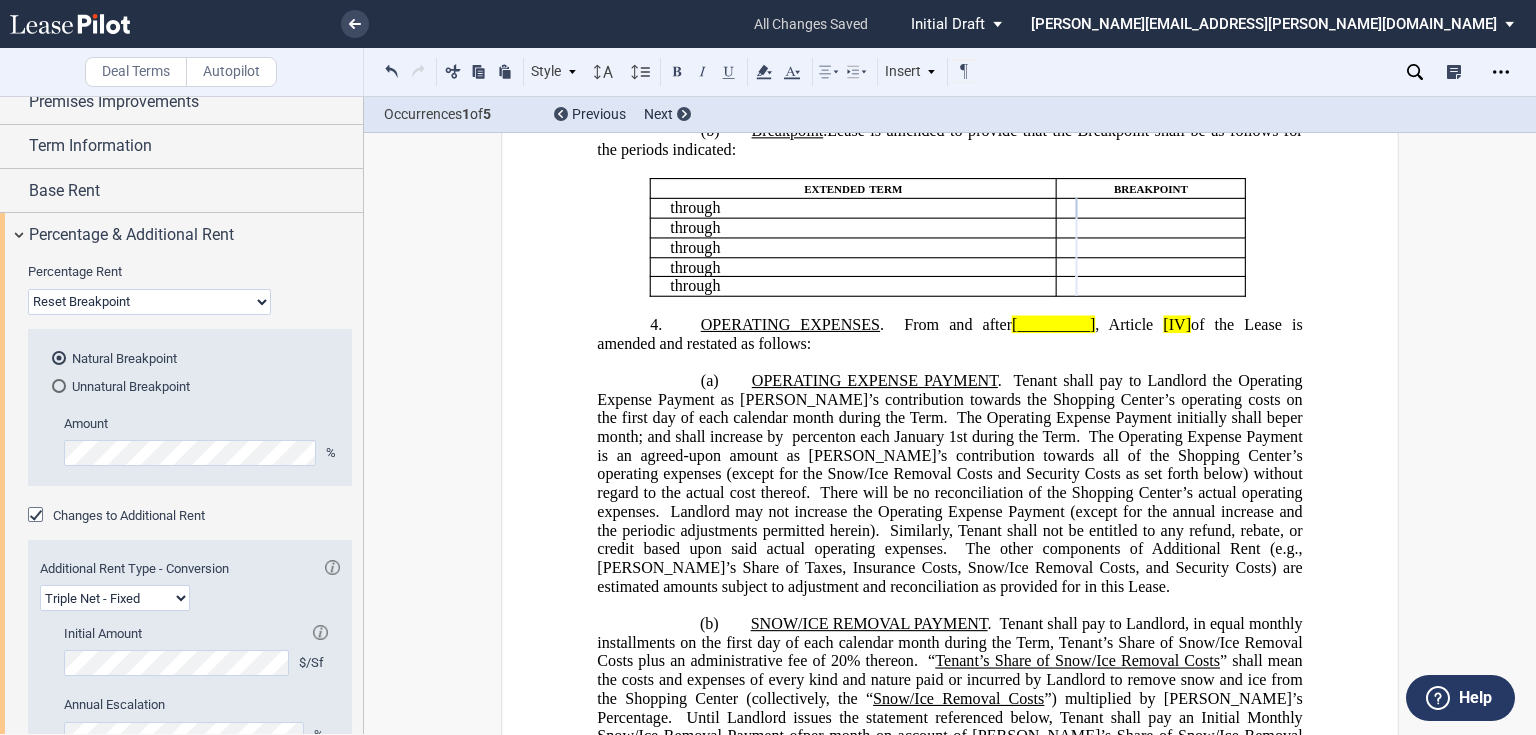 click on "(a)                   ﻿" at bounding box center [949, 112] 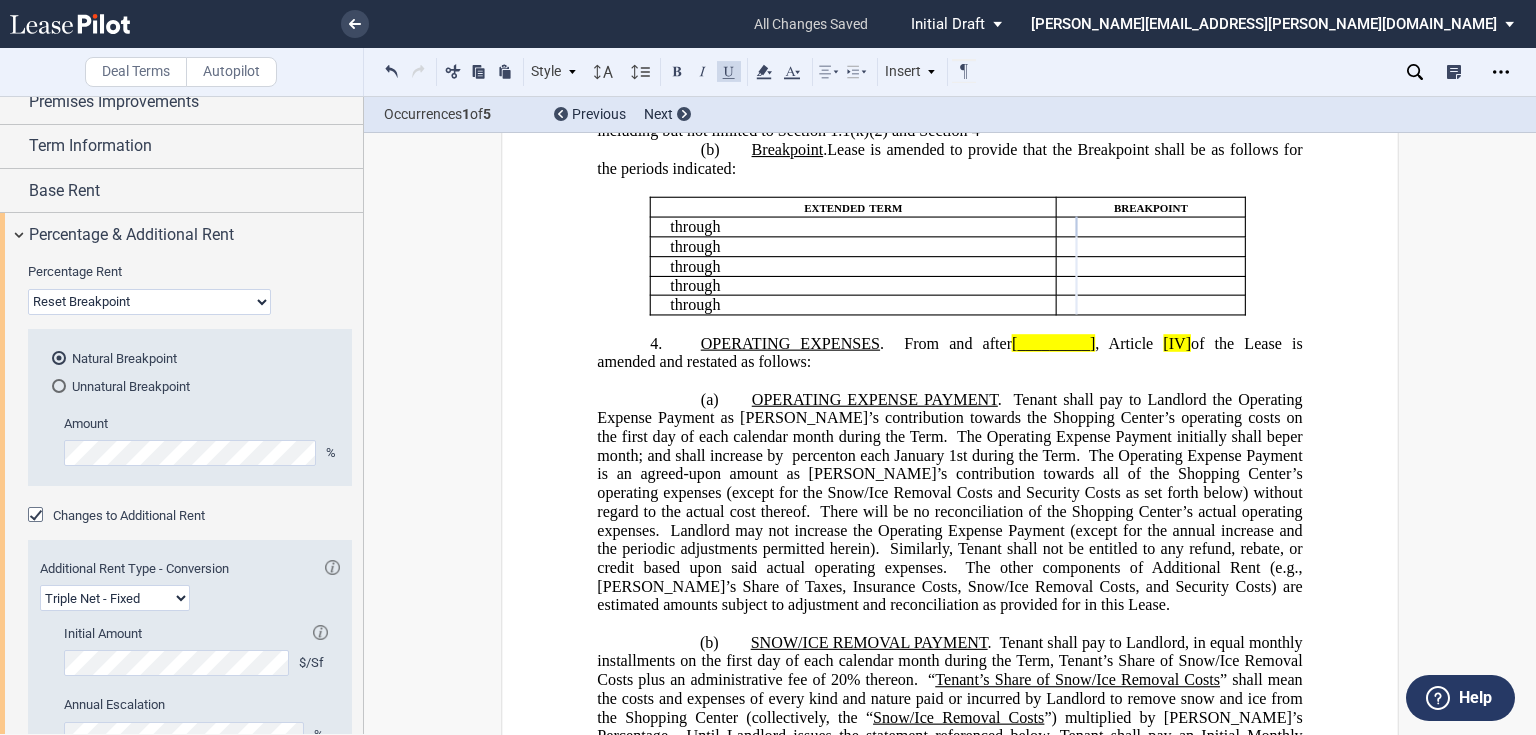 click on "(a)                   ﻿ Percentage Rate .  Notwithstanding anything to the contrary contained in the Lease, including but not limited to Section 1.1(k)(2) and Section 4" at bounding box center [949, 121] 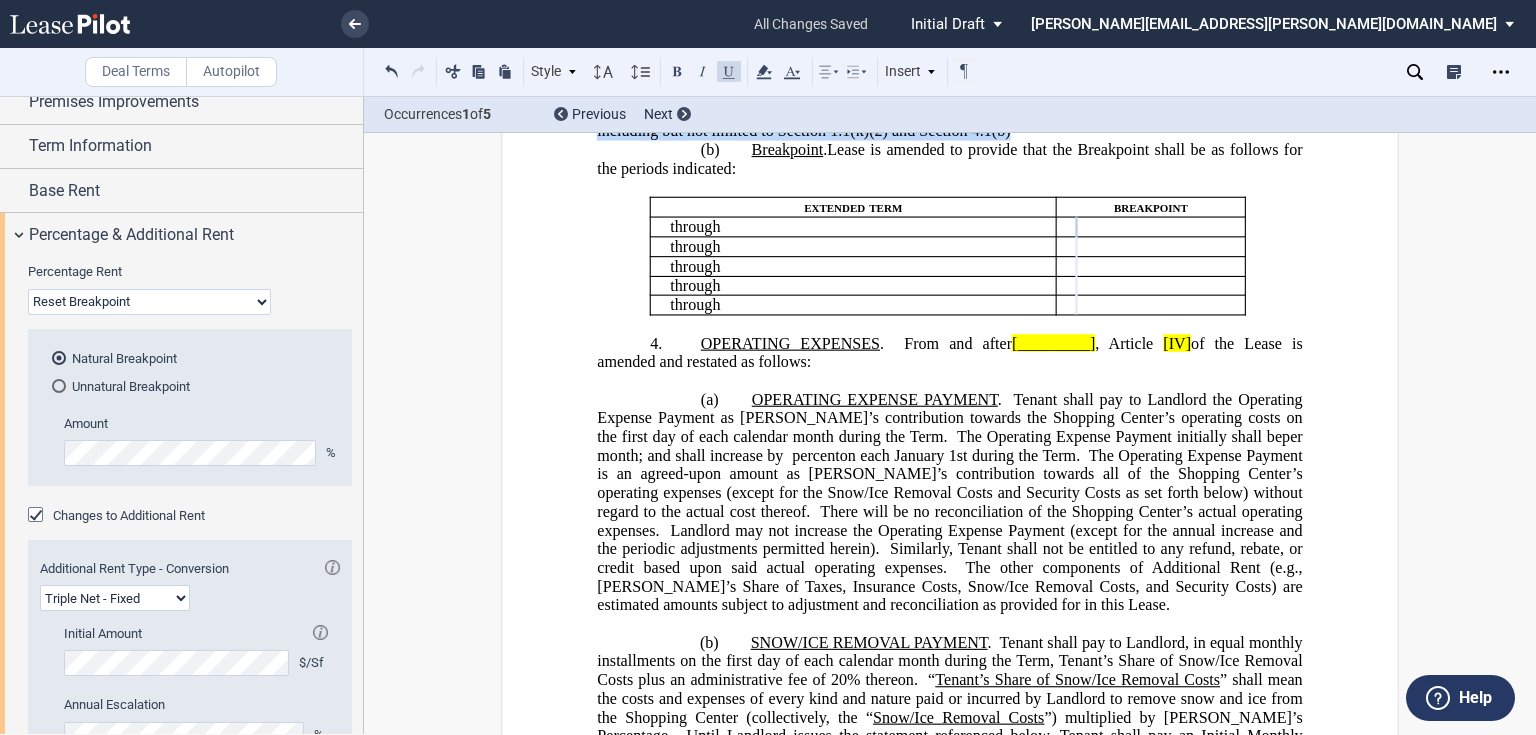 drag, startPoint x: 868, startPoint y: 237, endPoint x: 1019, endPoint y: 256, distance: 152.19067 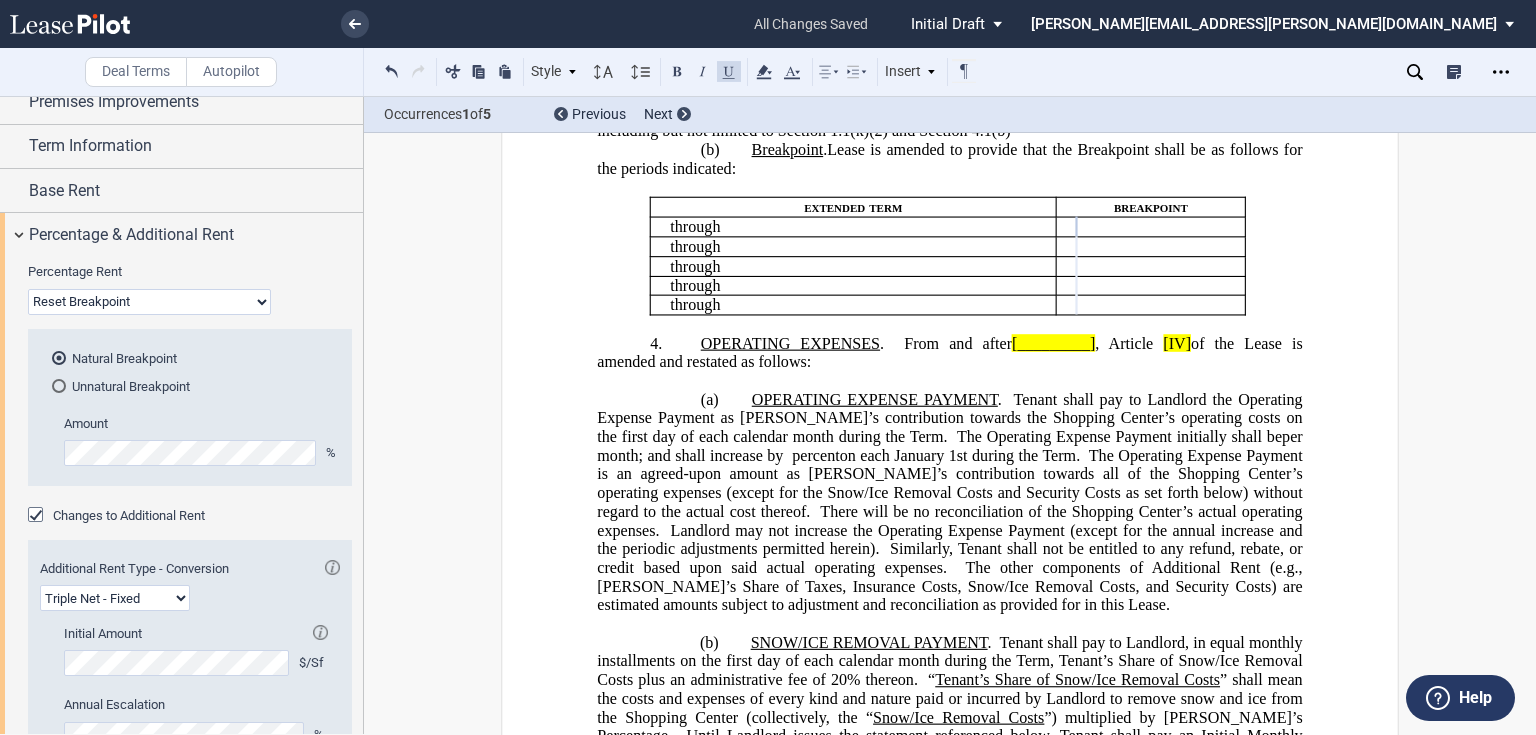 click on "3.                     PERCENTAGE RENT ." at bounding box center (949, 94) 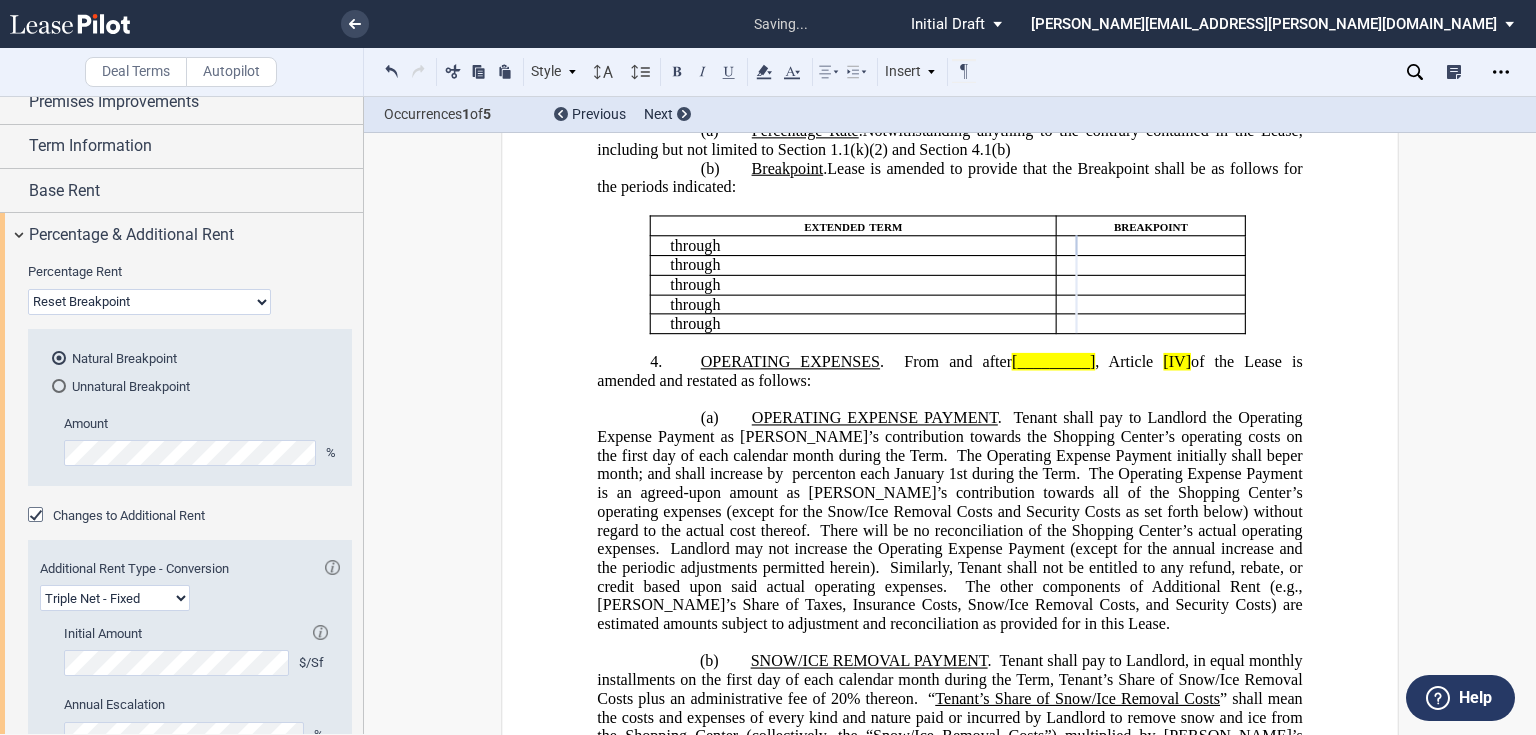 type 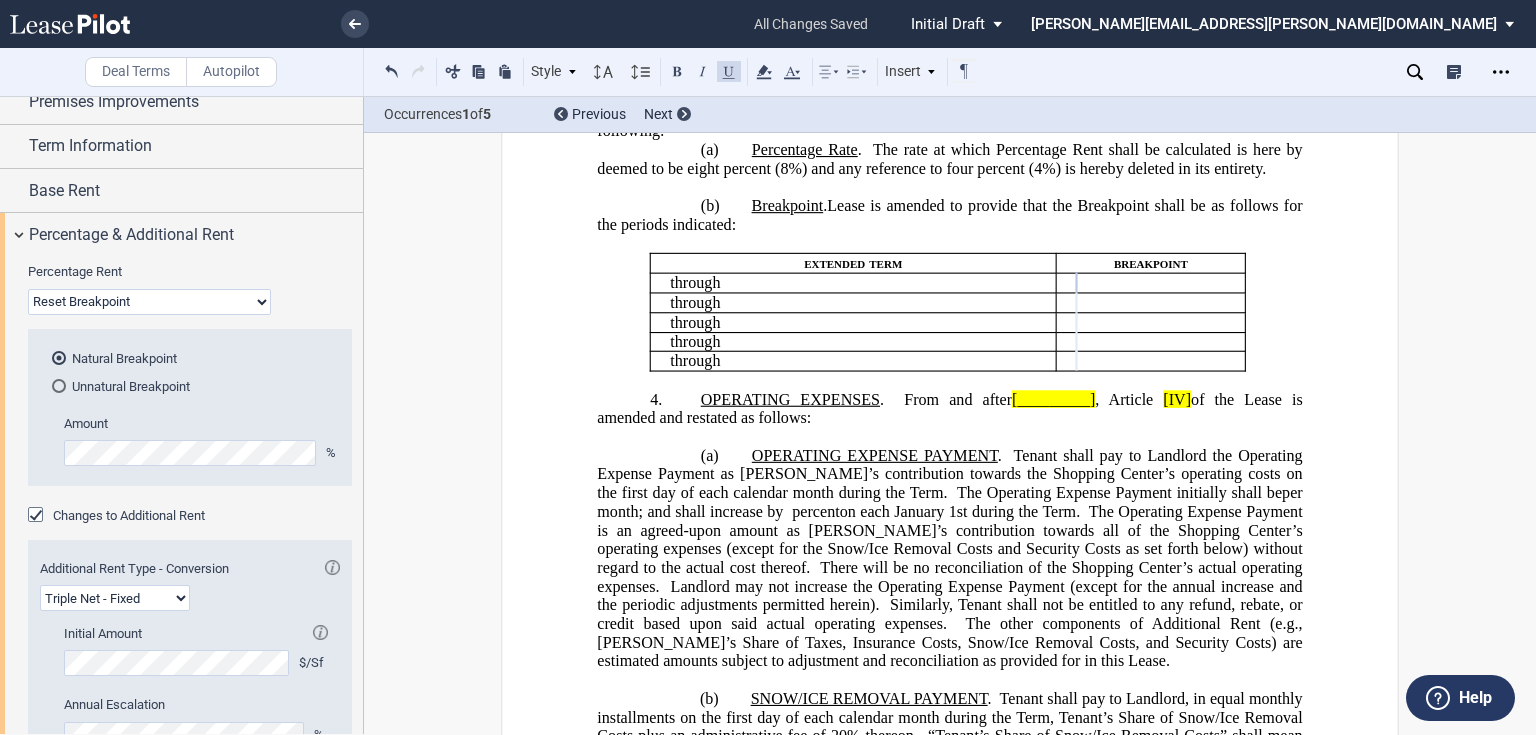 type 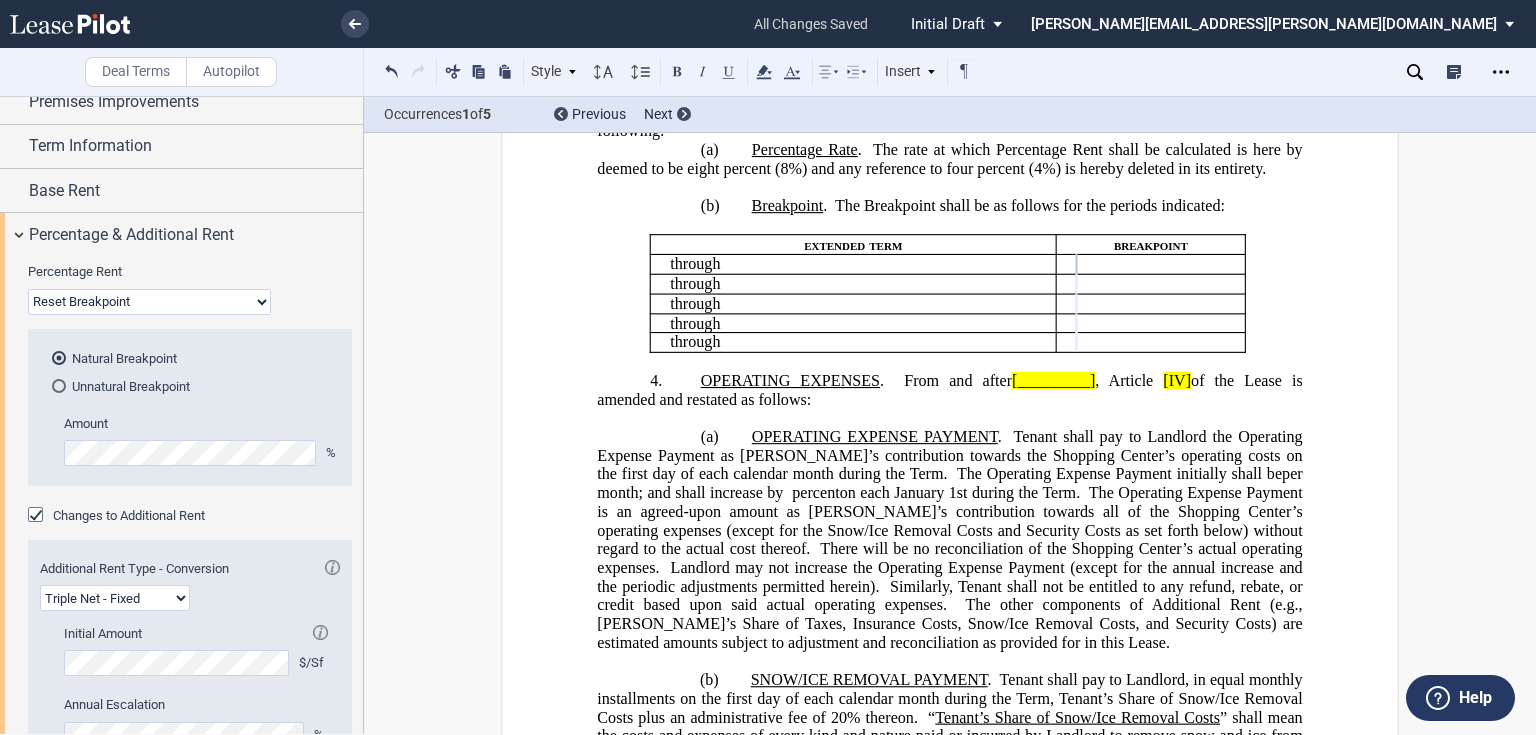 click on "Notwithstanding anything to the contrary contained in the Lease, including but not limited to Section 1.1(k)(2) and Section 4.1(b), the Lease is hereby amended to provide the following:" 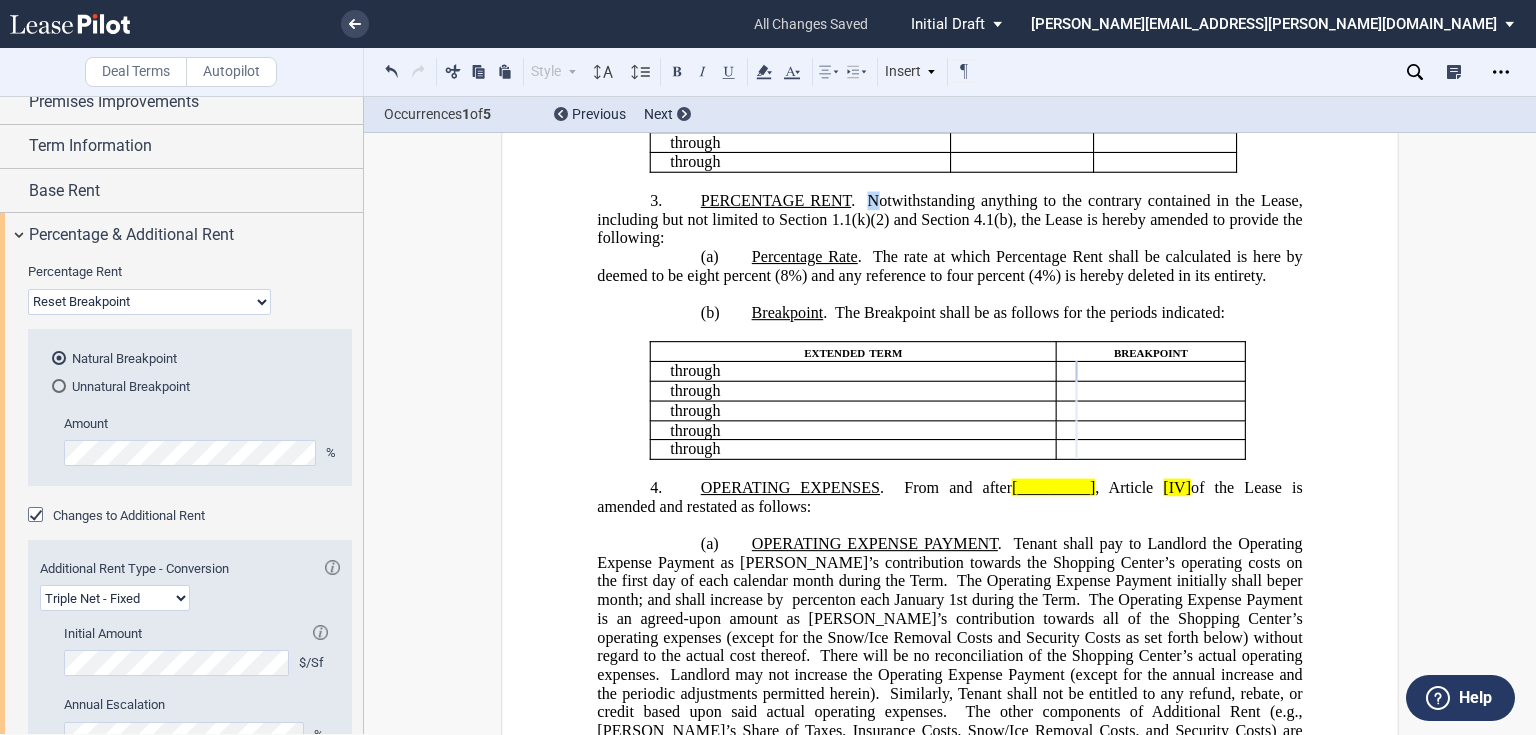 scroll, scrollTop: 672, scrollLeft: 0, axis: vertical 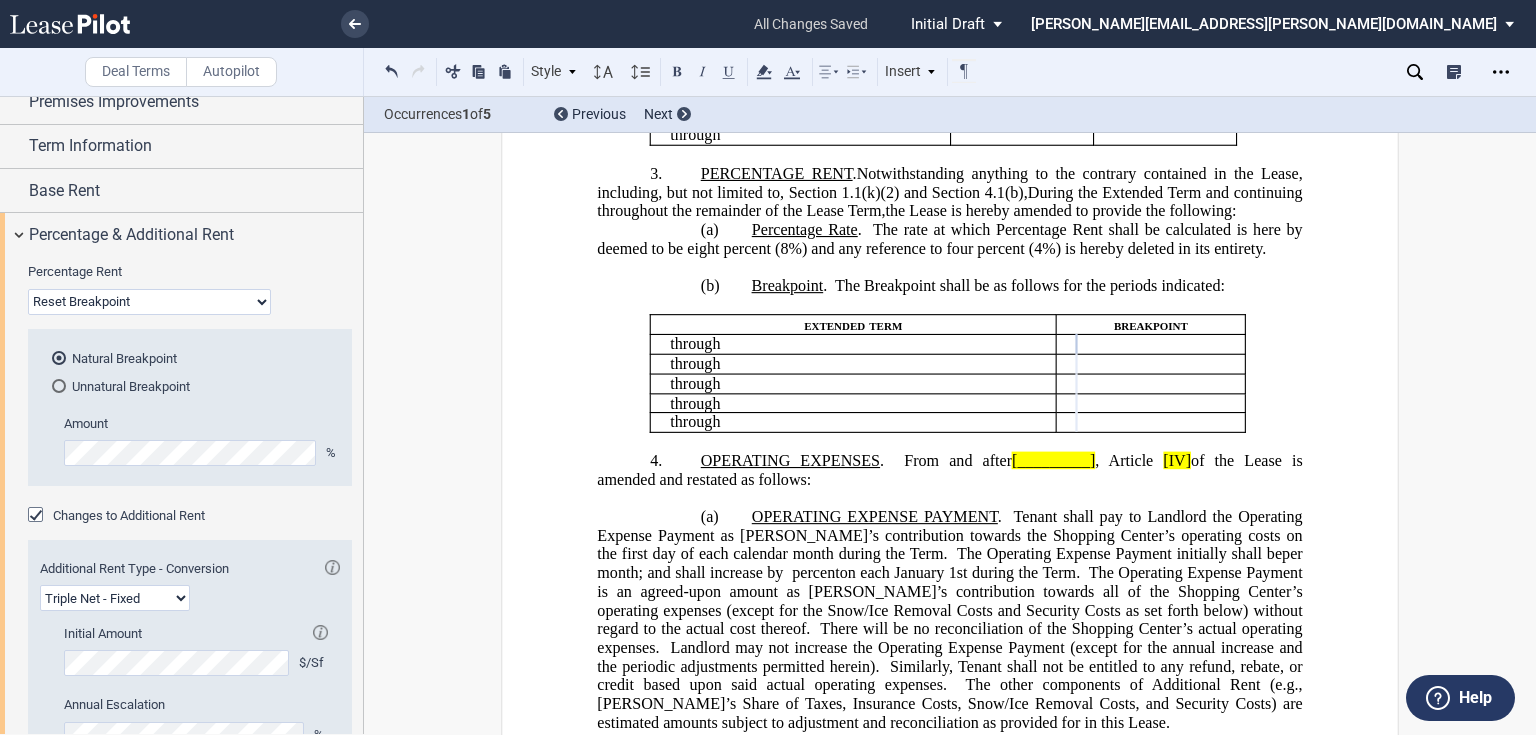 click on "During the Extended Term and continuing throughout the remainder of the Lease Term," 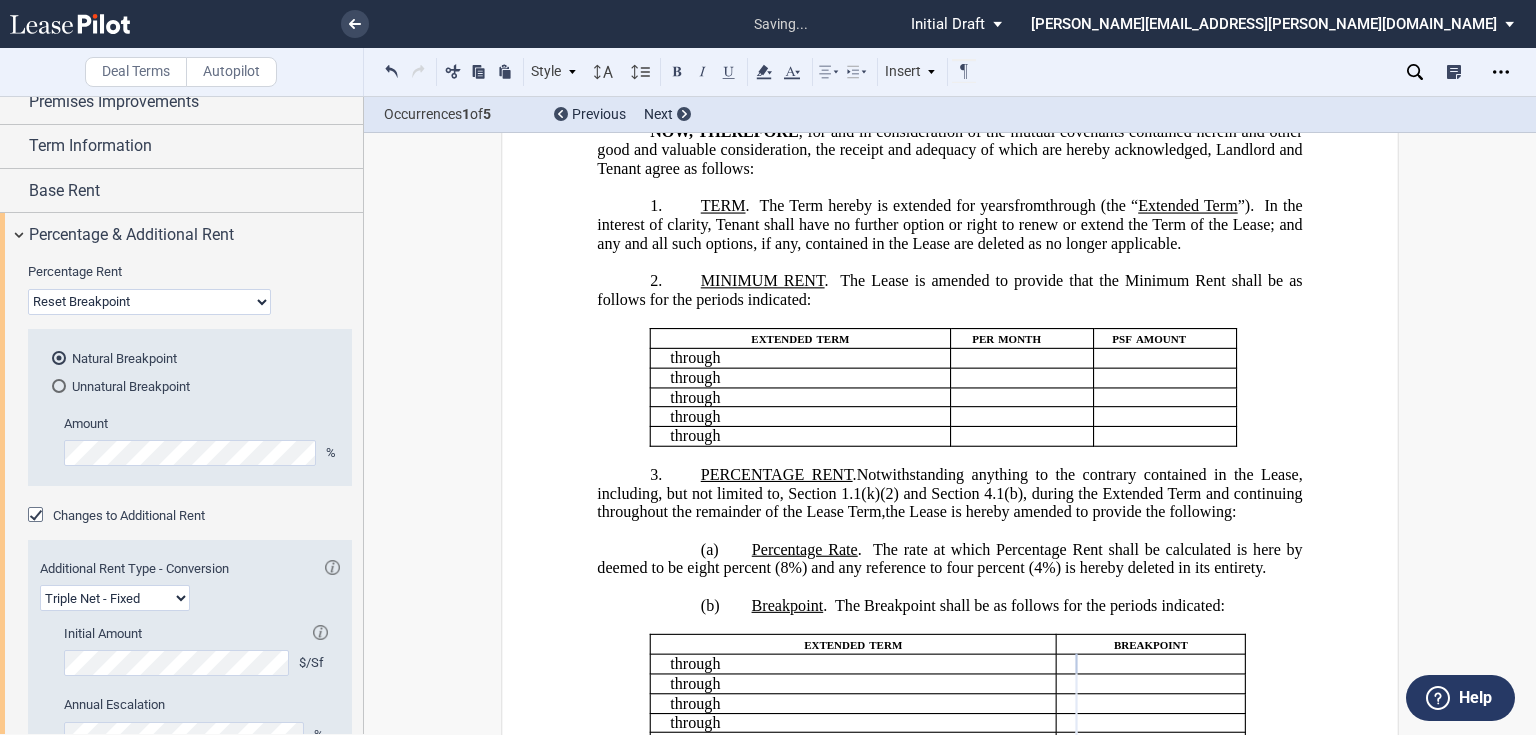 scroll, scrollTop: 352, scrollLeft: 0, axis: vertical 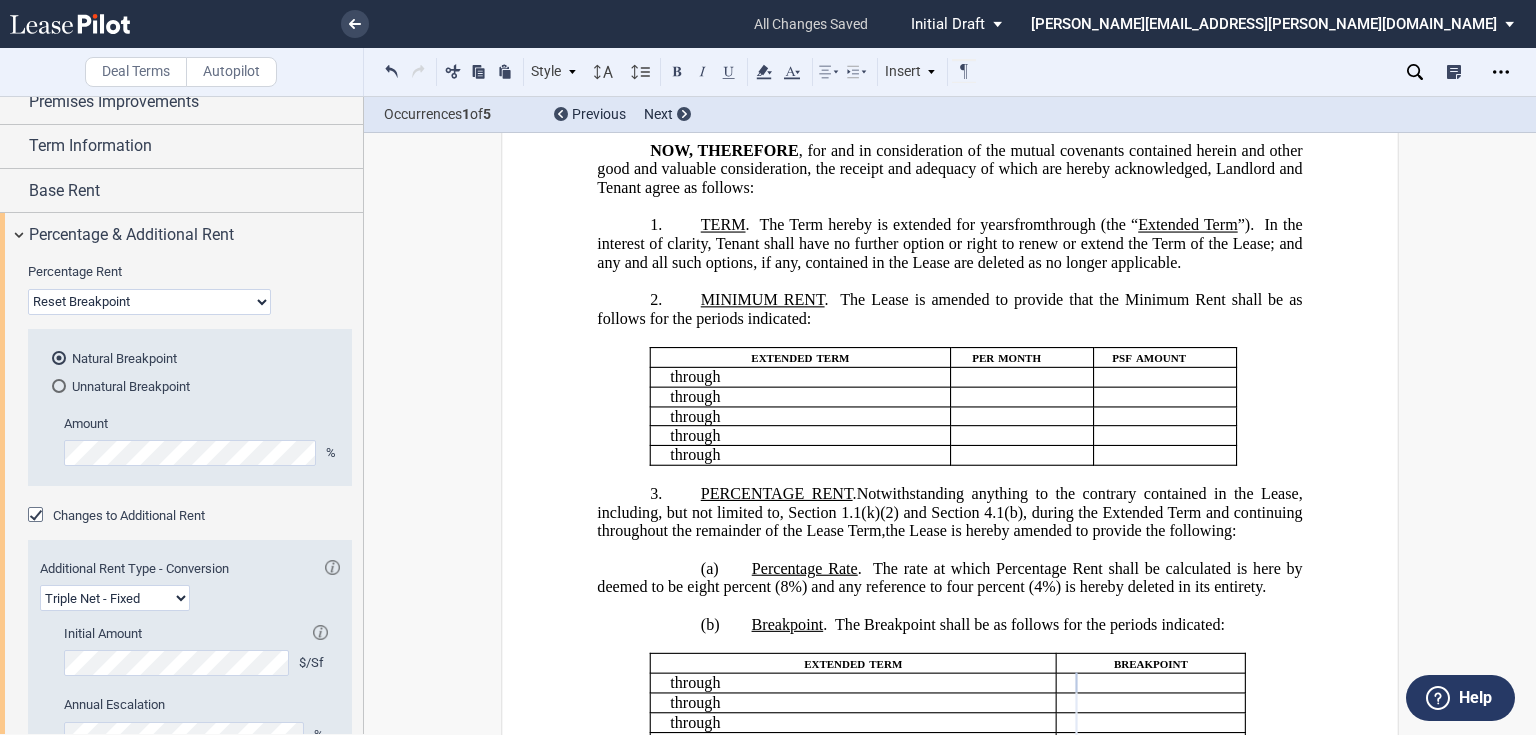 click on "TERM" 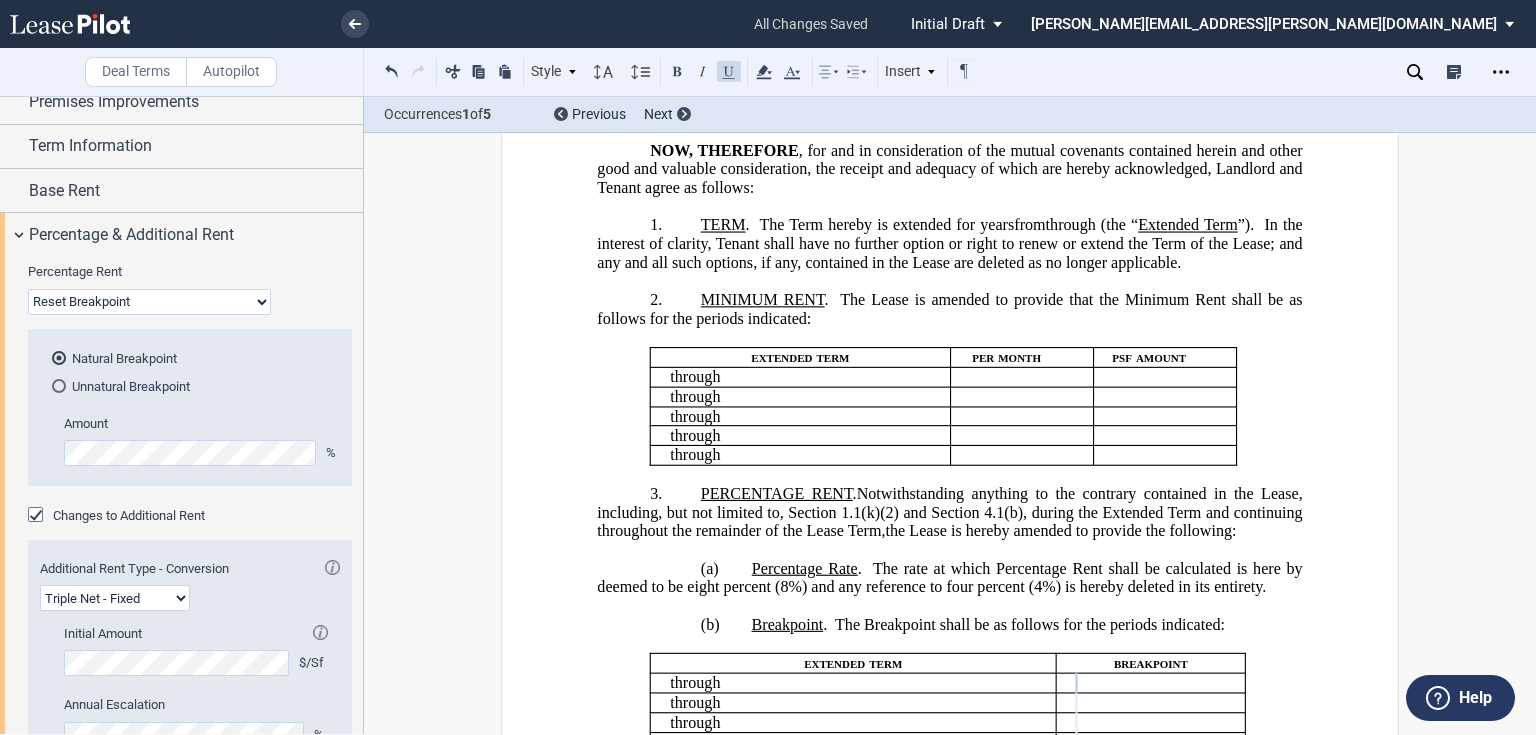 type 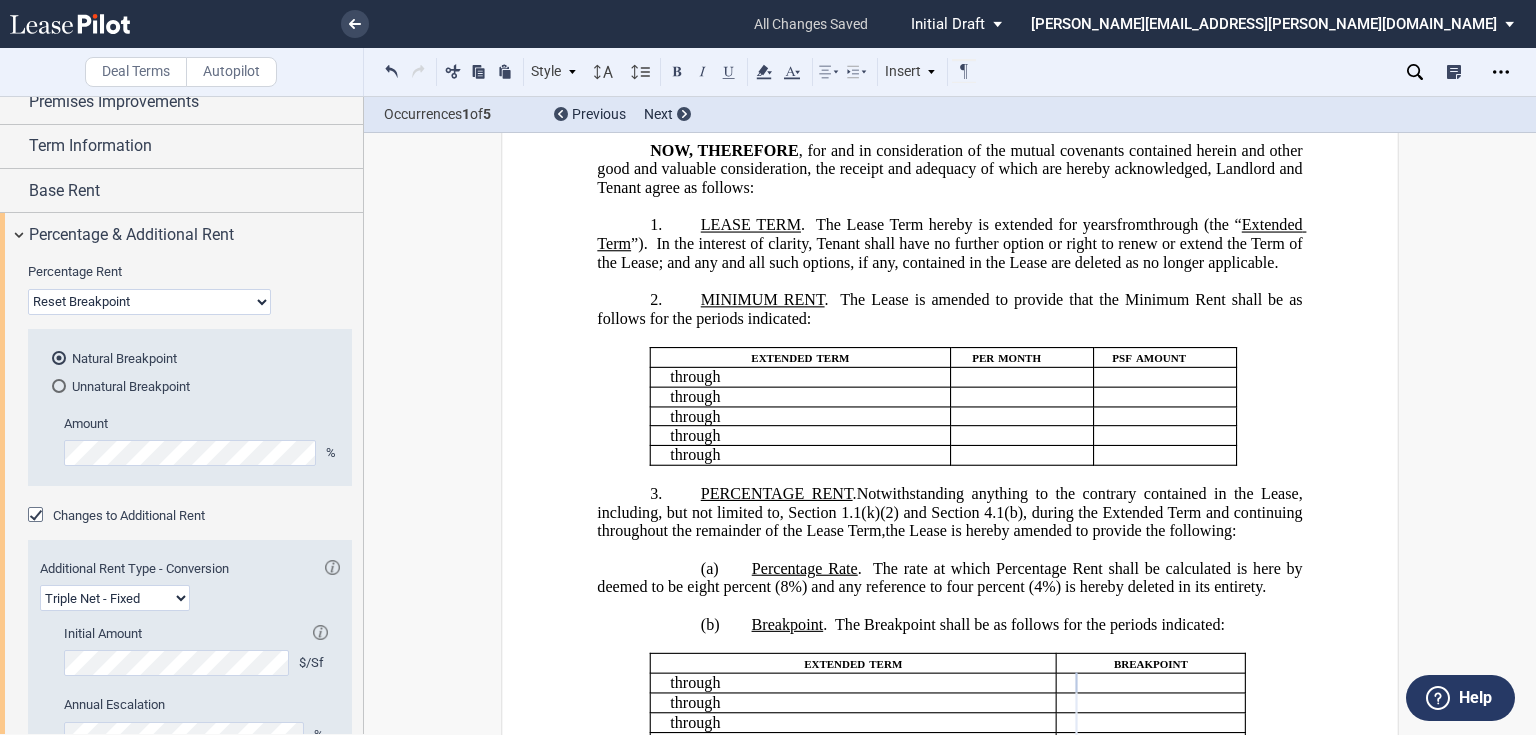 type 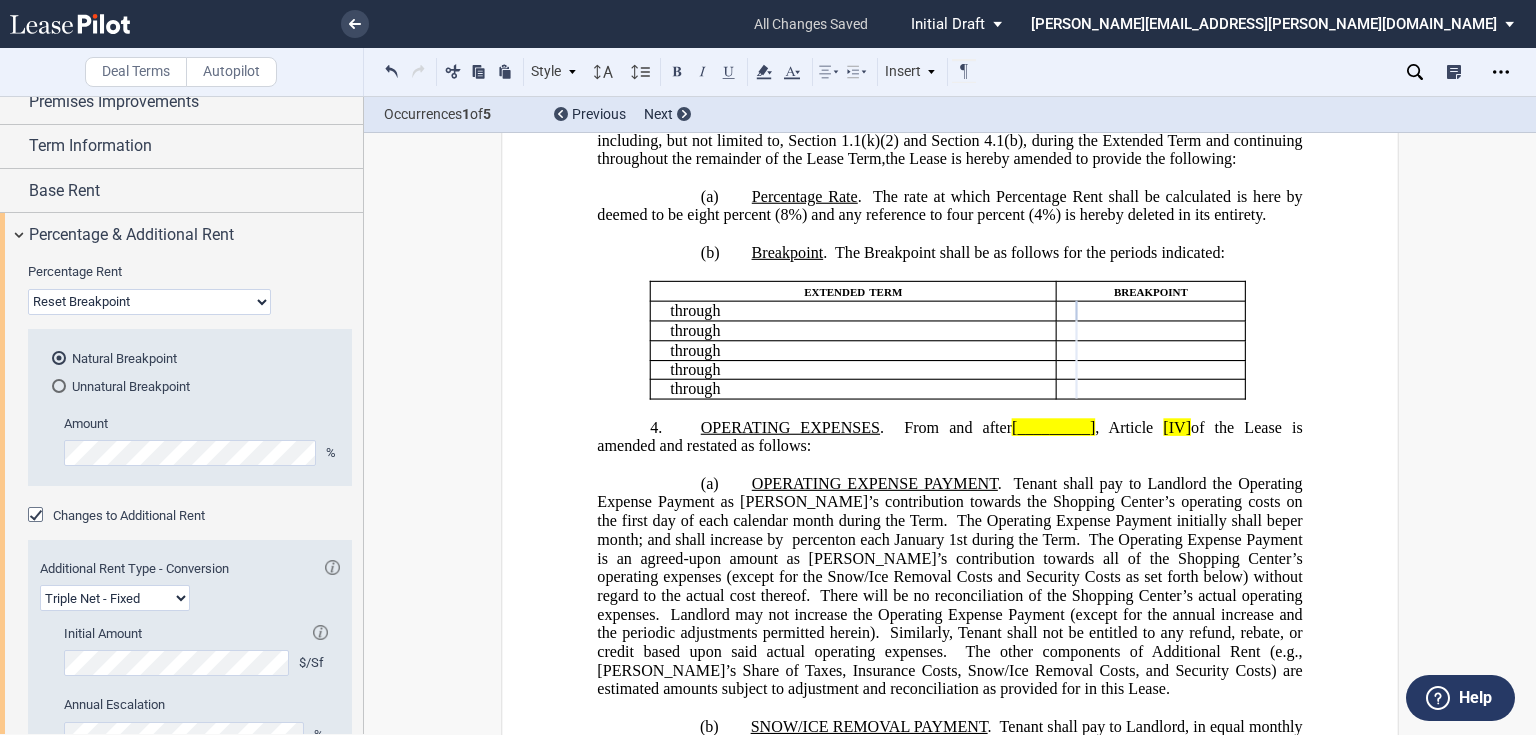 scroll, scrollTop: 752, scrollLeft: 0, axis: vertical 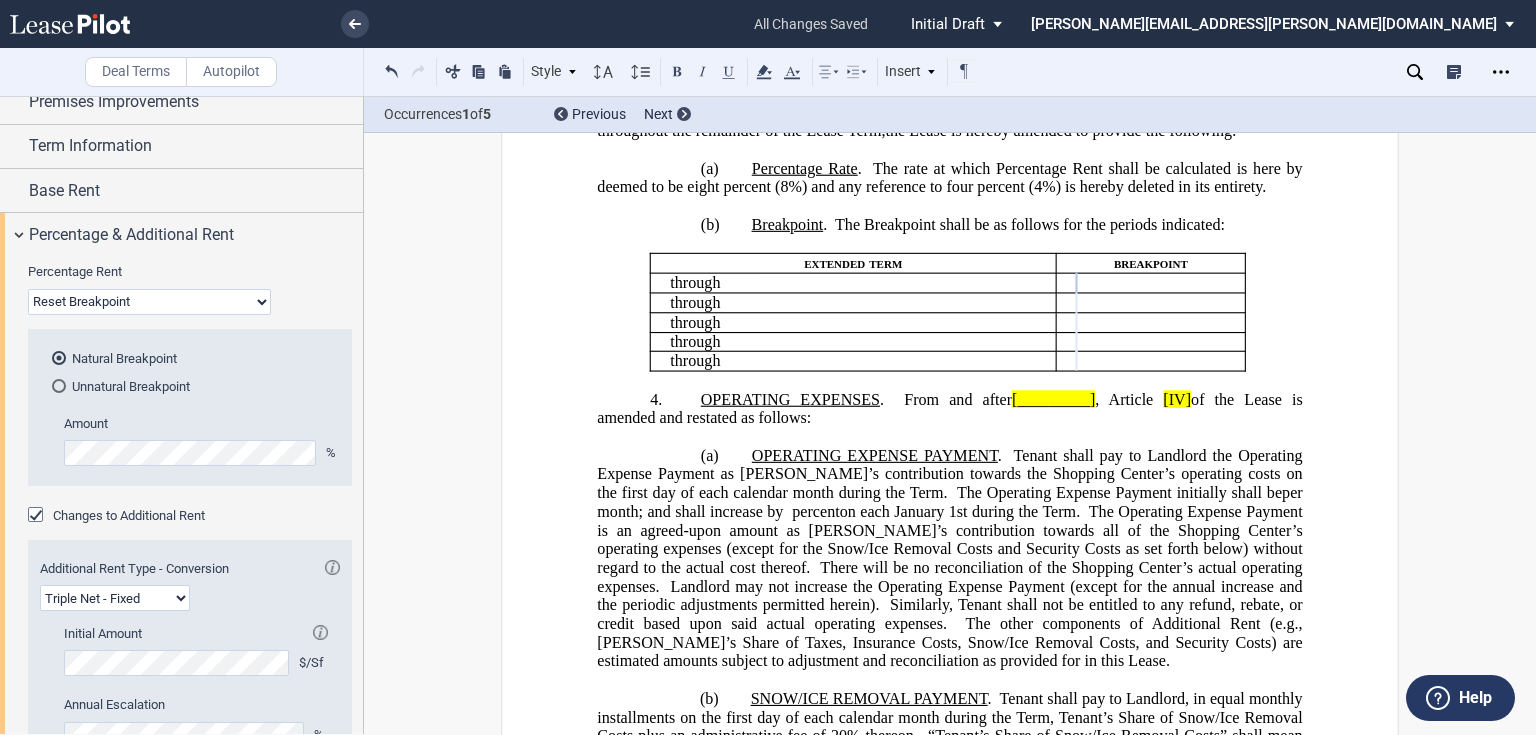drag, startPoint x: 864, startPoint y: 340, endPoint x: 961, endPoint y: 333, distance: 97.25225 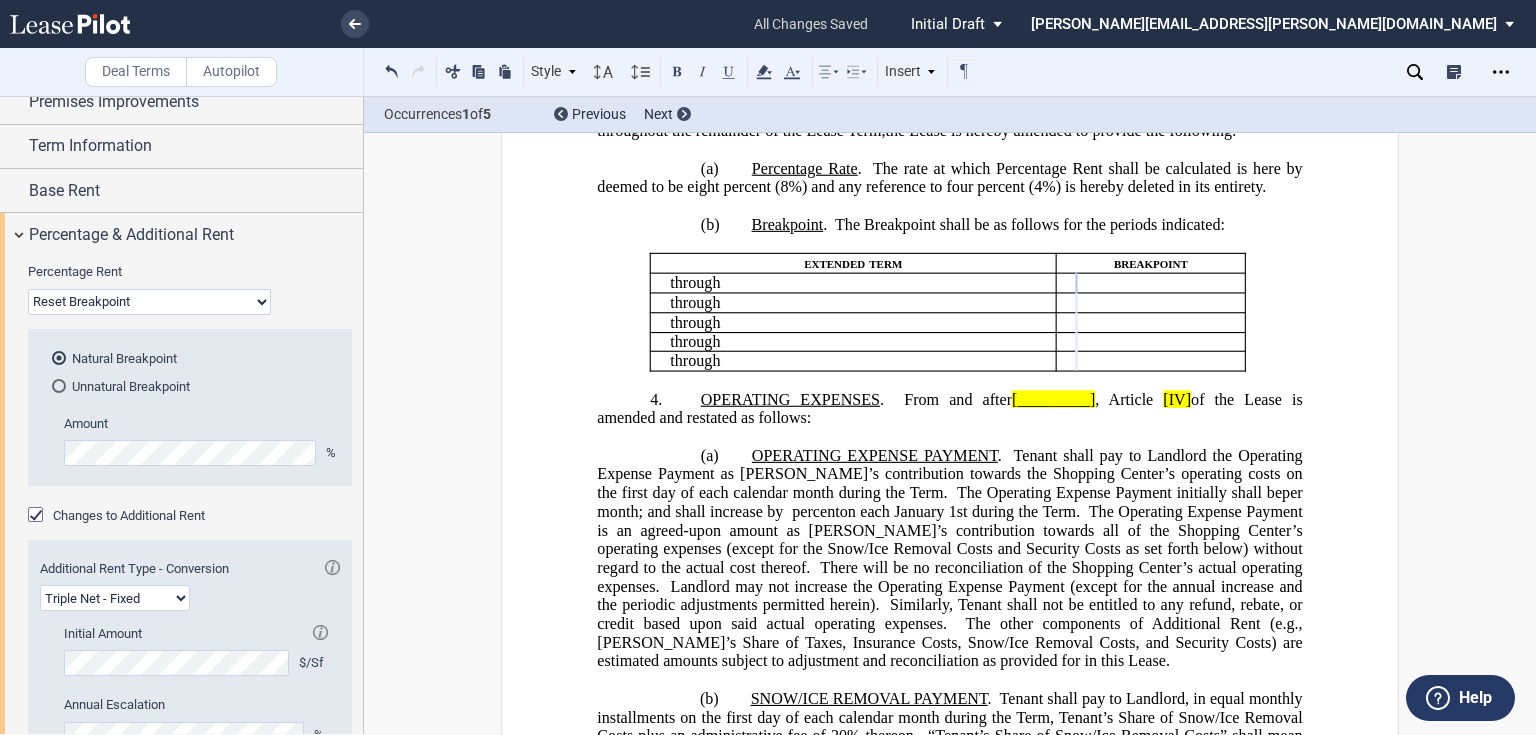 click on "he Breakpoint shall be as follows for the periods indicated:" 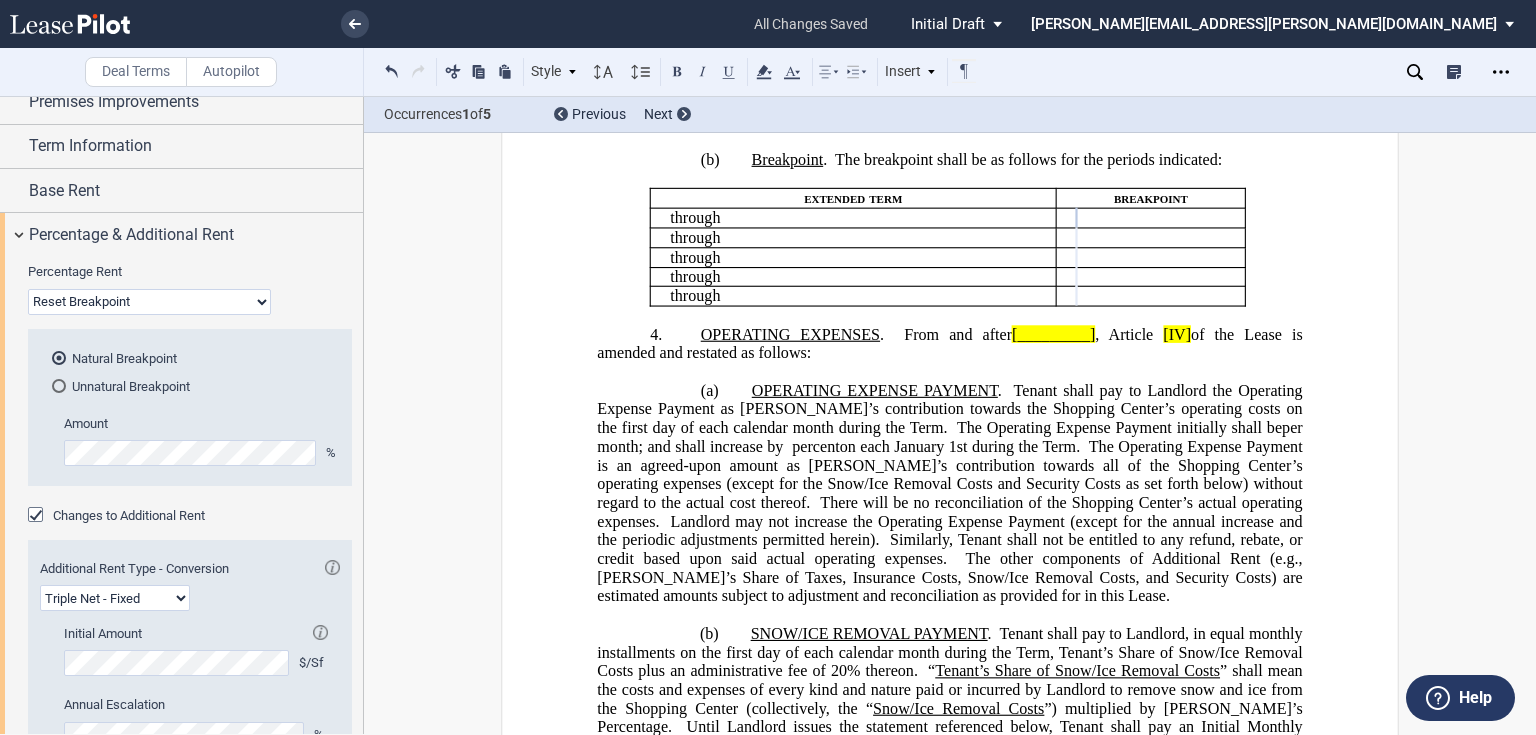 scroll, scrollTop: 832, scrollLeft: 0, axis: vertical 